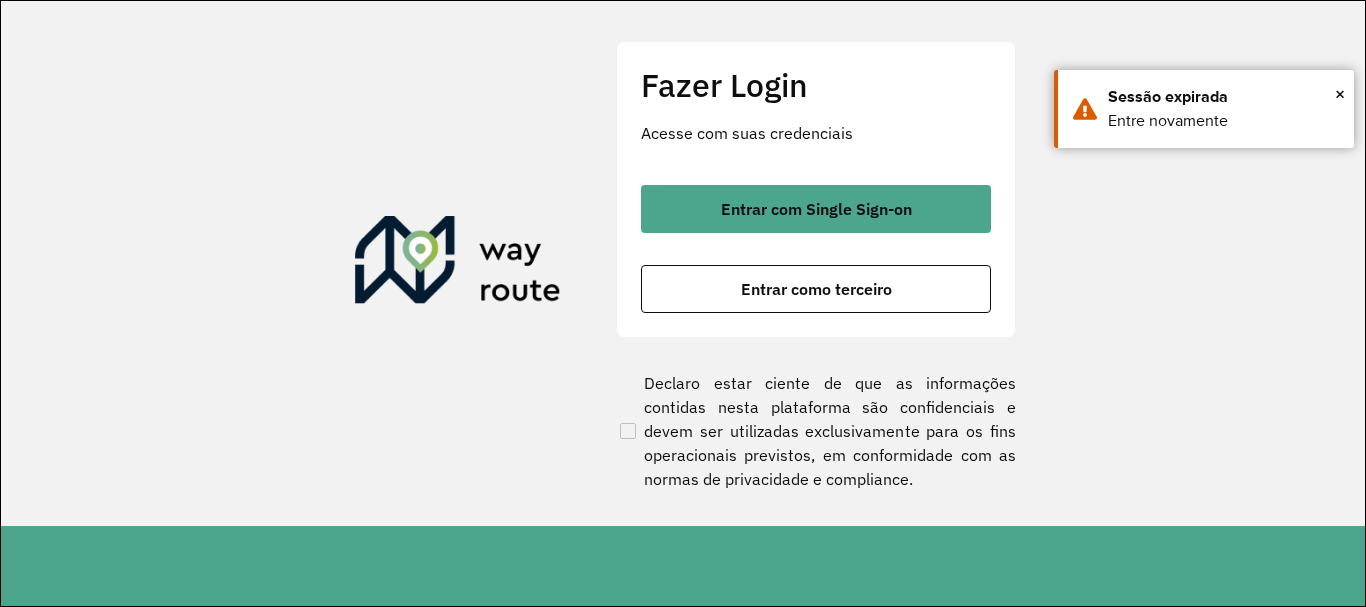 scroll, scrollTop: 0, scrollLeft: 0, axis: both 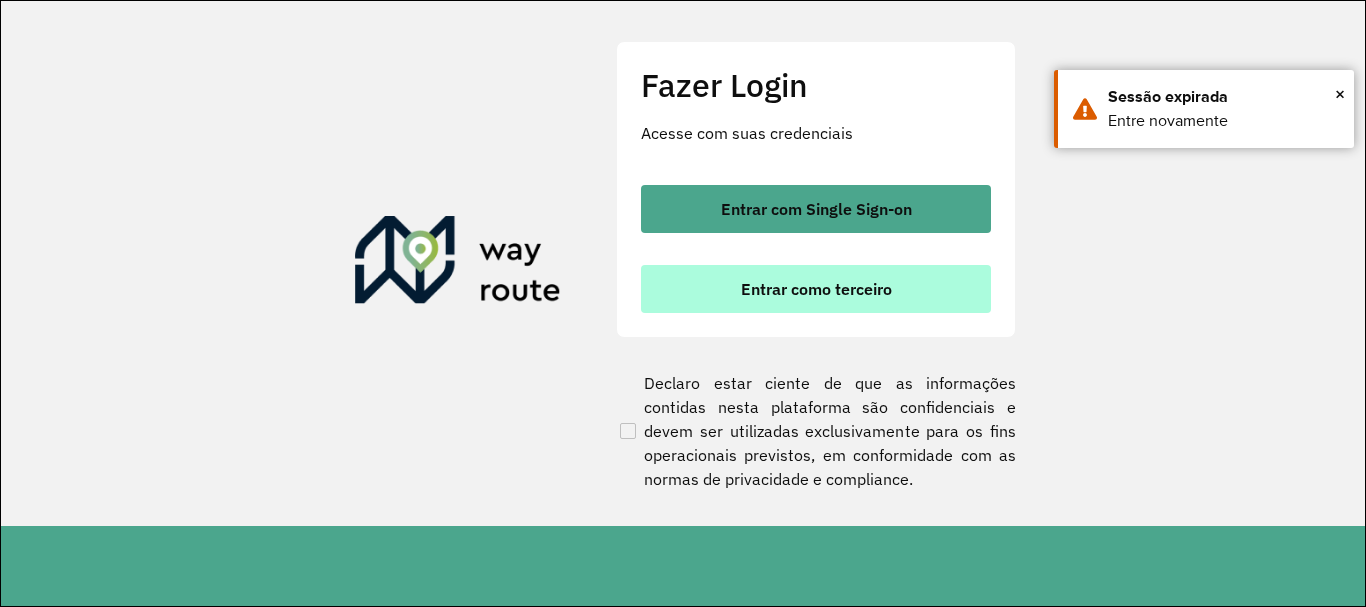 click on "Entrar como terceiro" at bounding box center [816, 289] 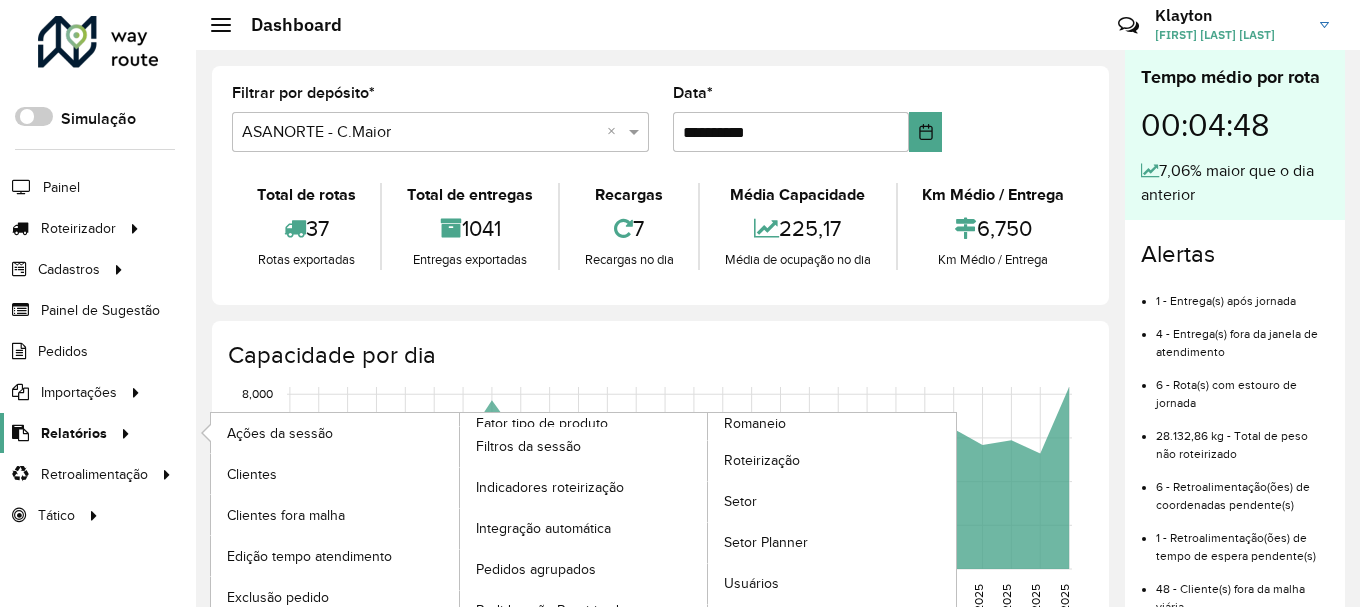 scroll, scrollTop: 96, scrollLeft: 0, axis: vertical 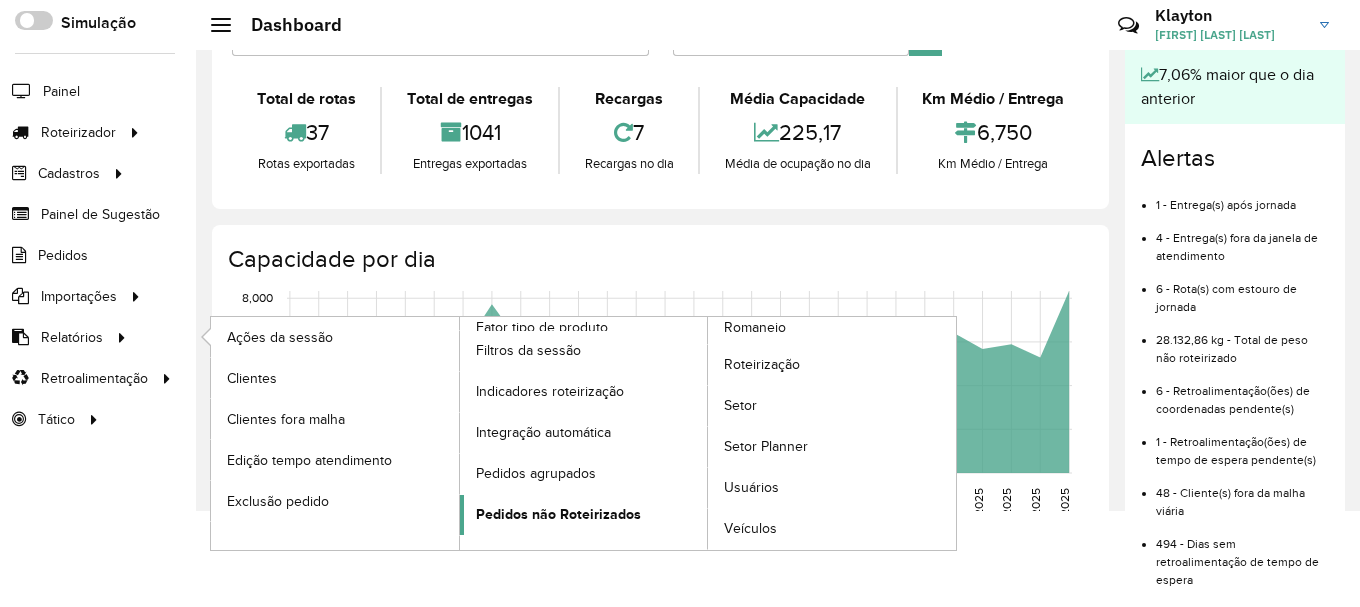 click on "Pedidos não Roteirizados" 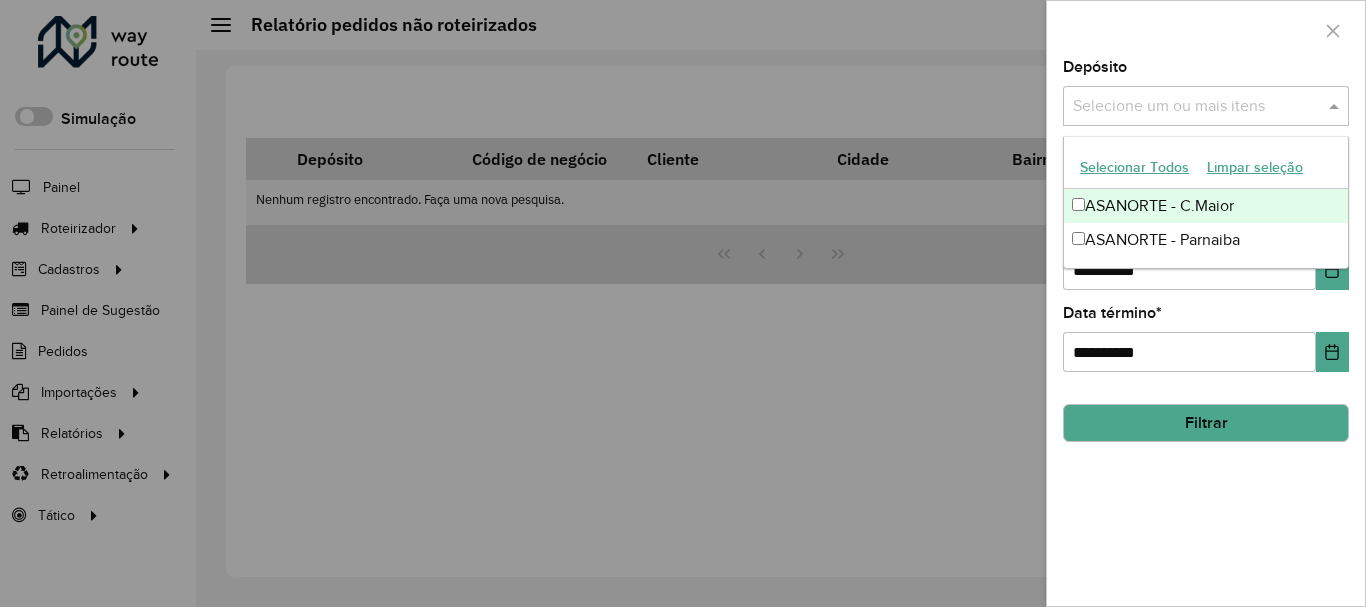 click at bounding box center (1196, 107) 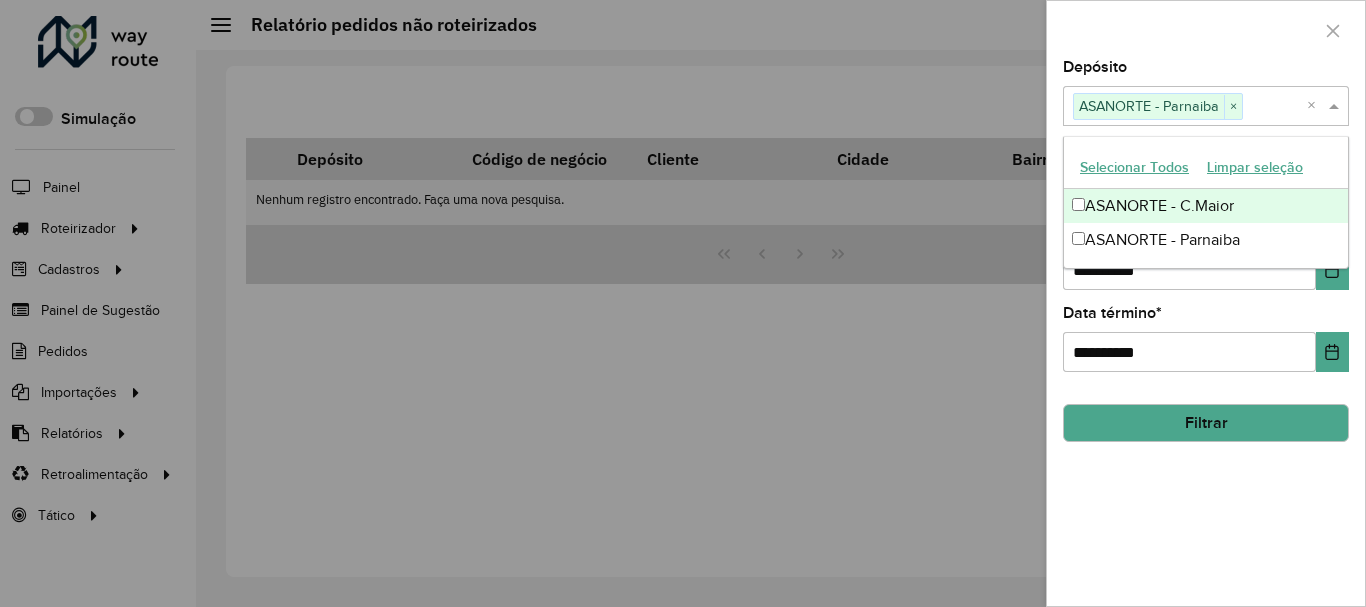 click 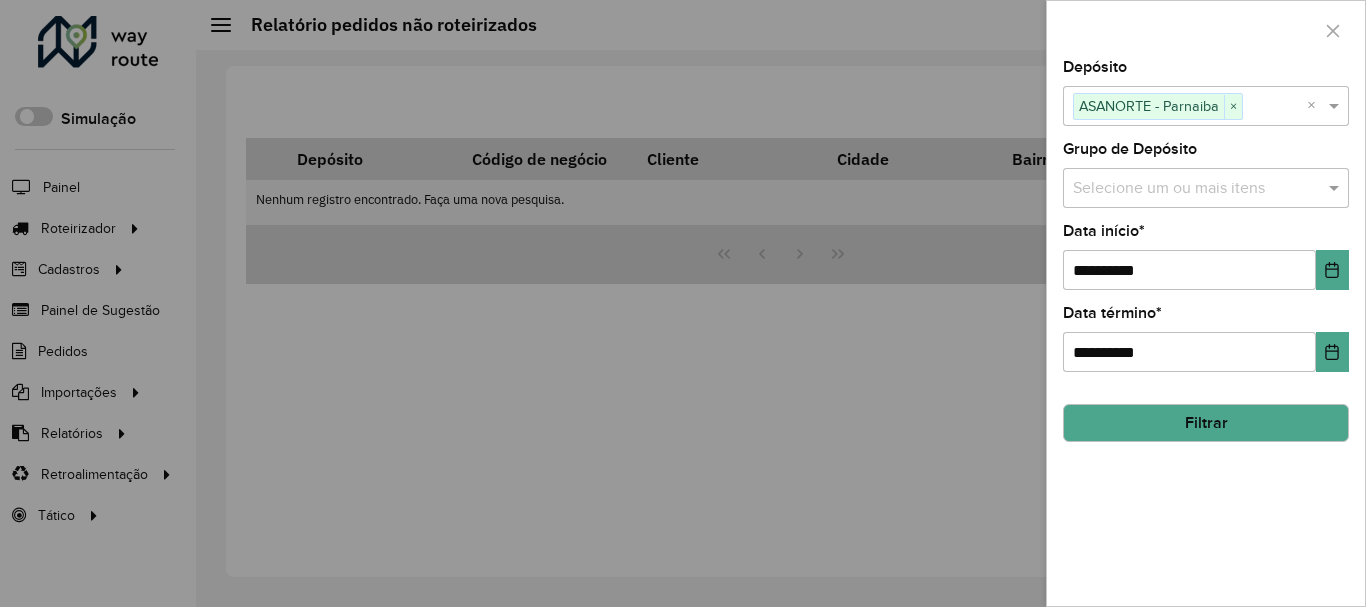 click at bounding box center (1196, 189) 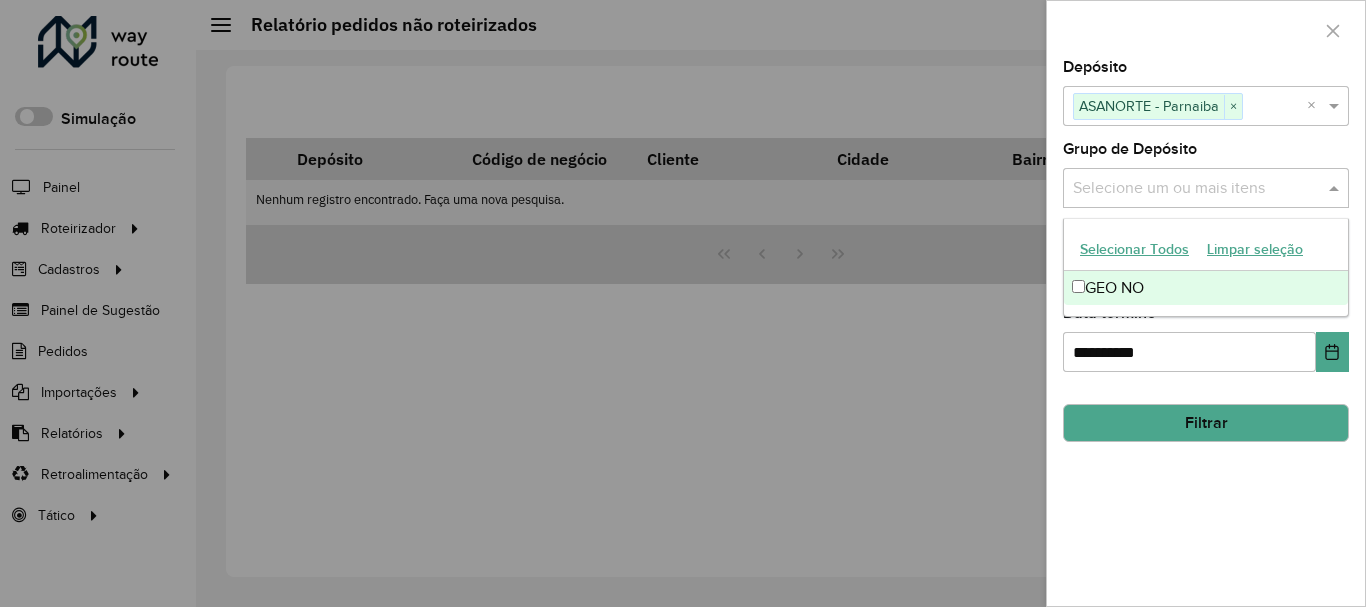 click at bounding box center (1196, 189) 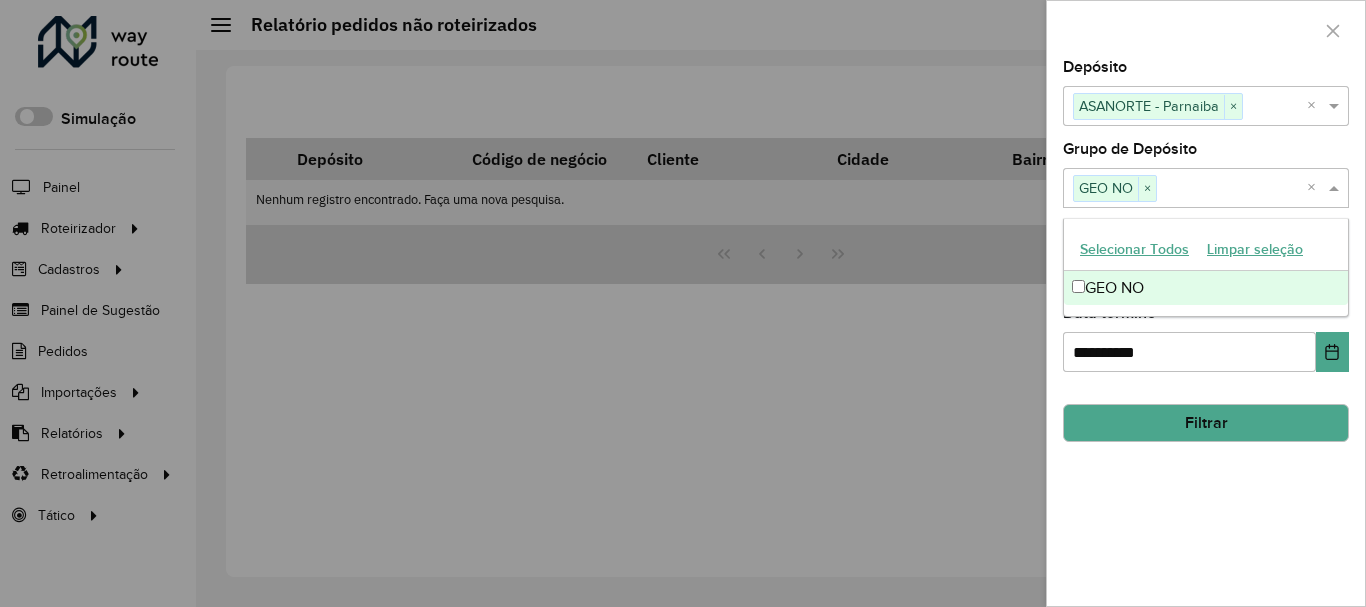 click 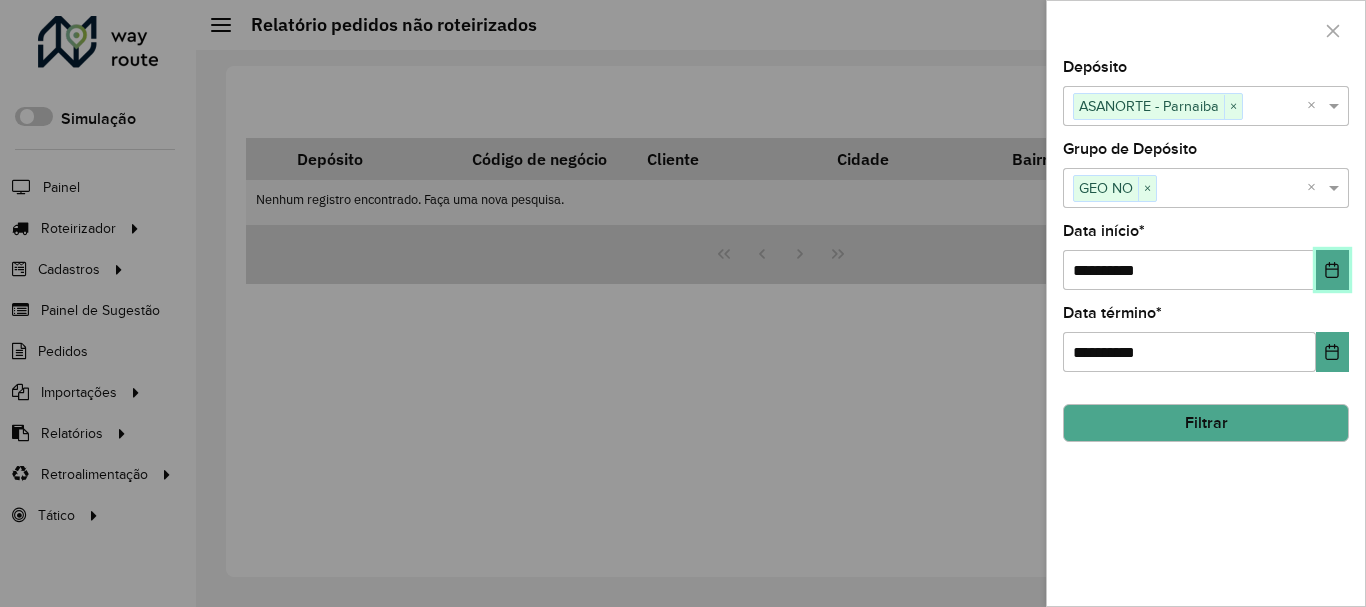 click 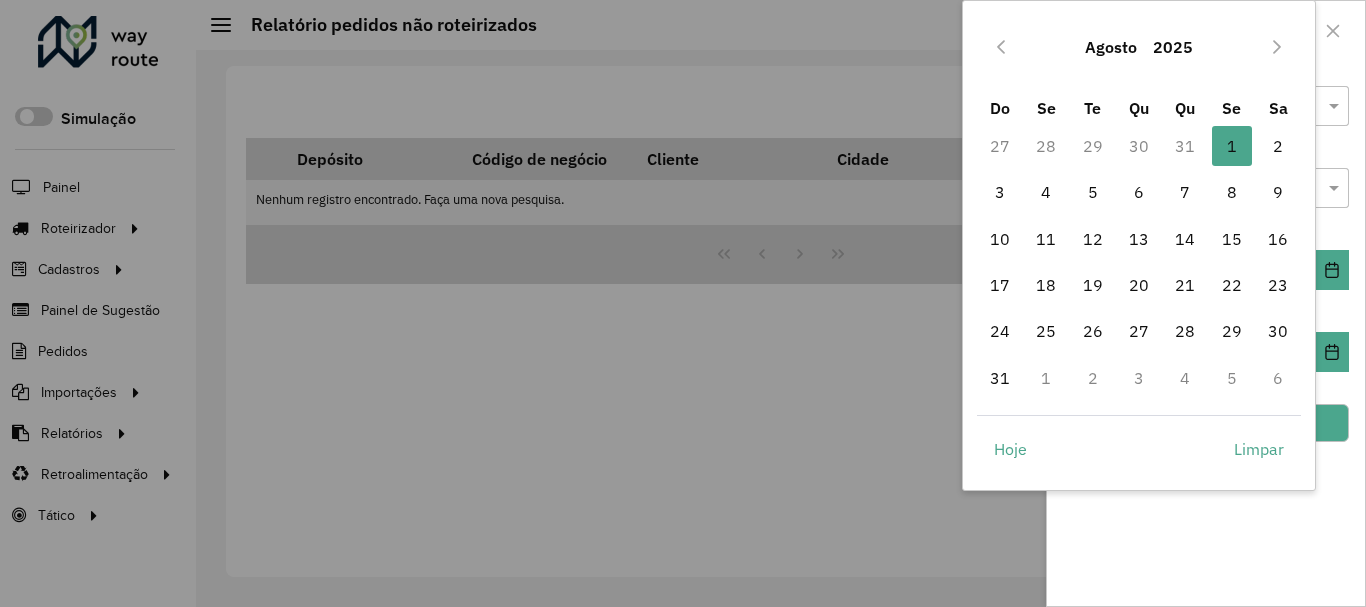 click on "31" at bounding box center [1185, 146] 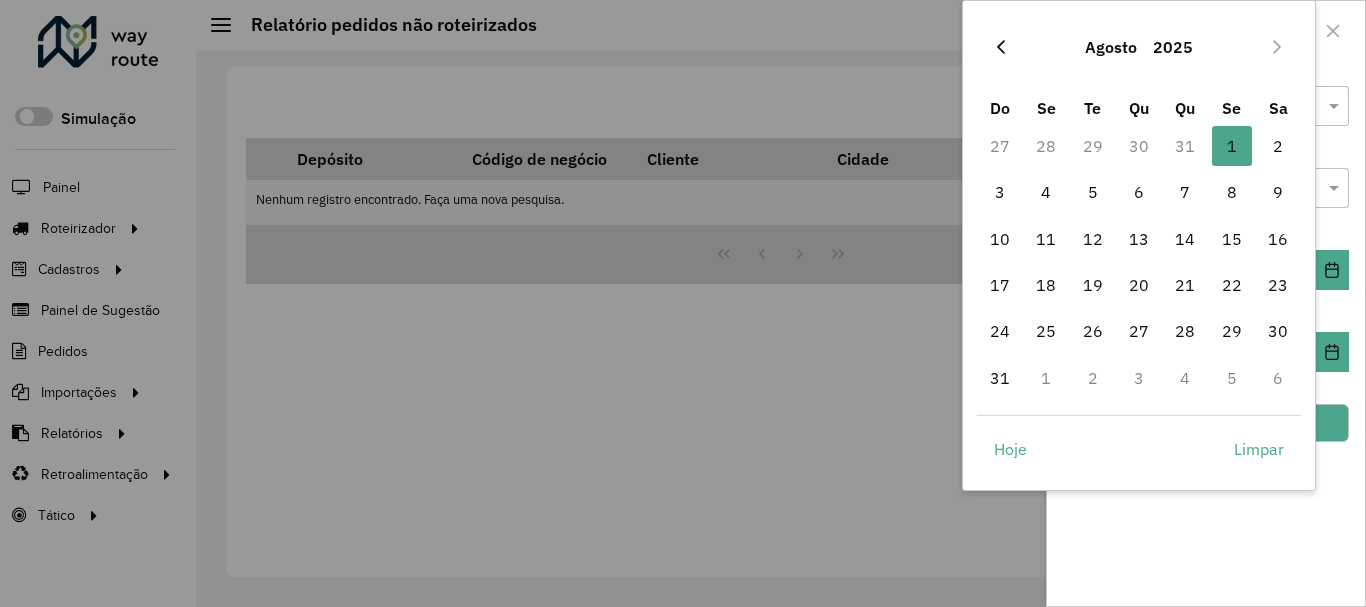click 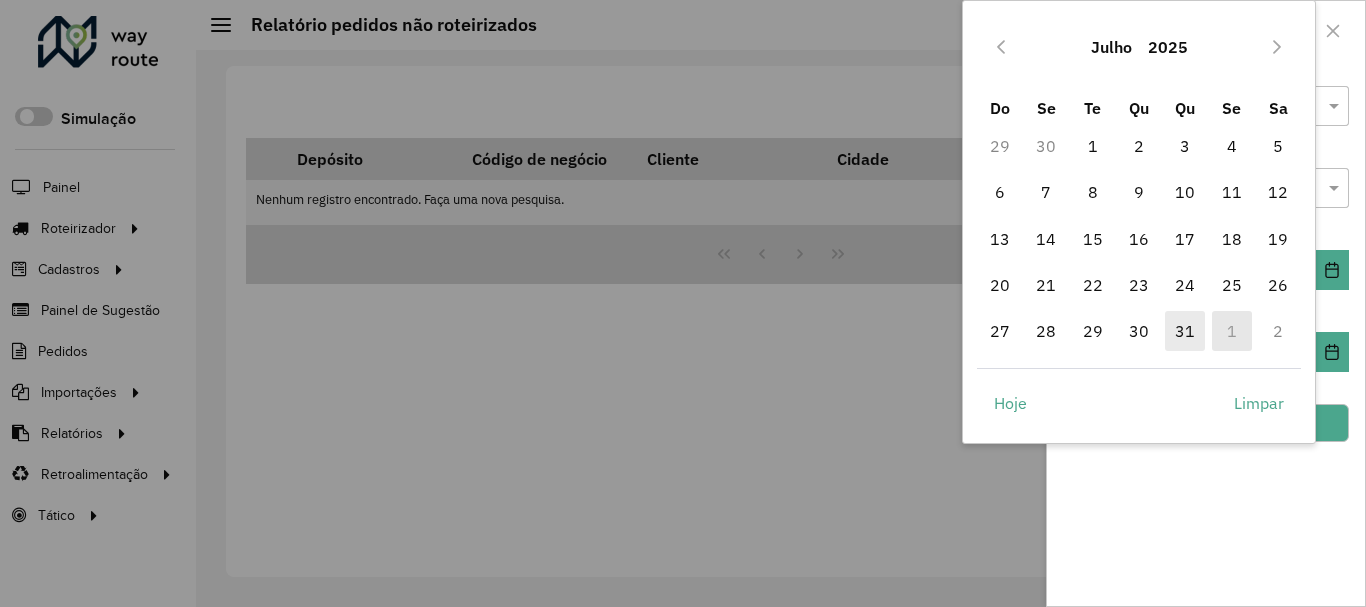 click on "31" at bounding box center [1185, 331] 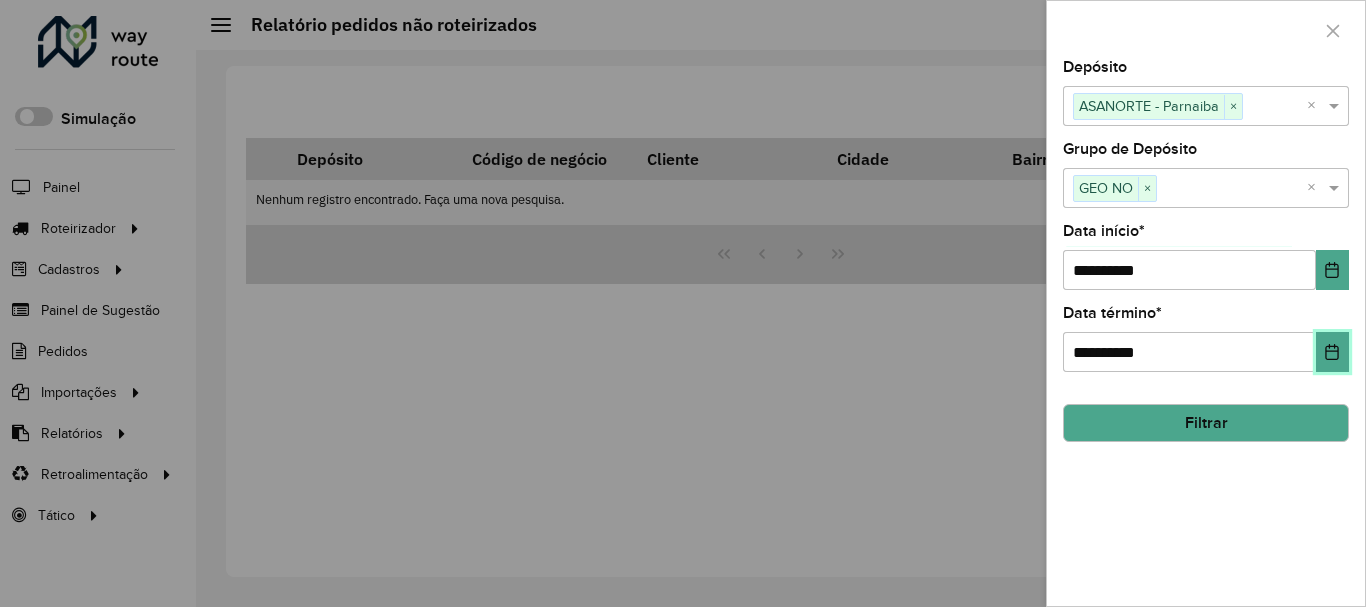 click 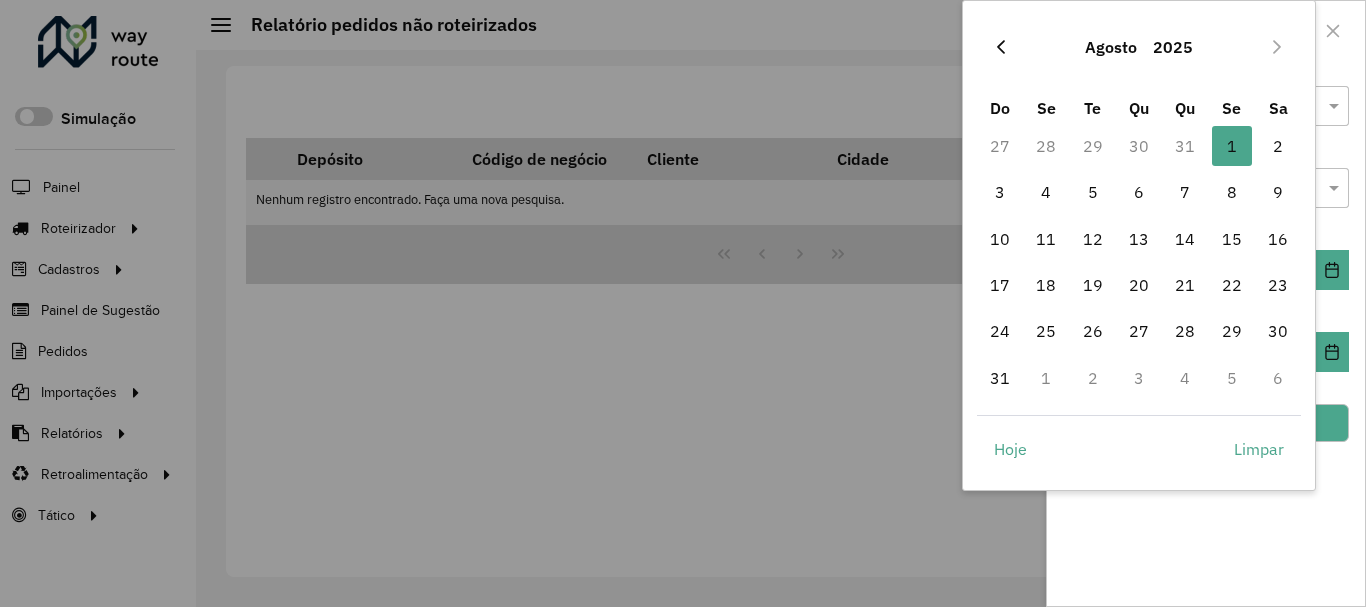 click 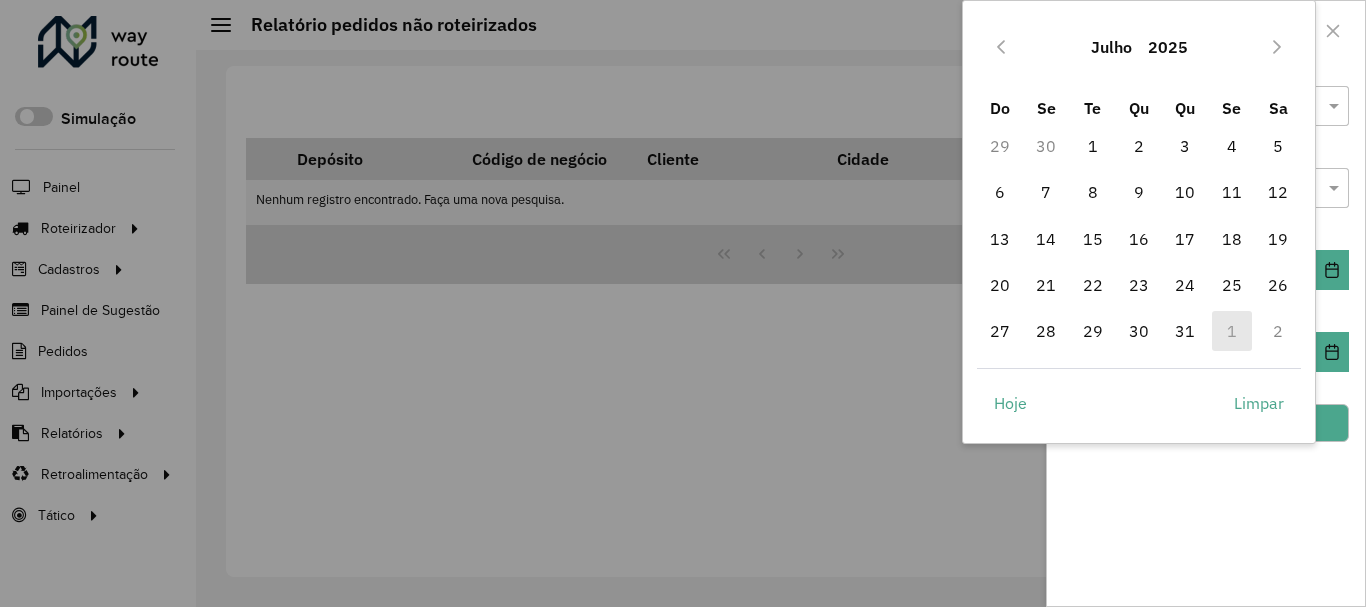 type 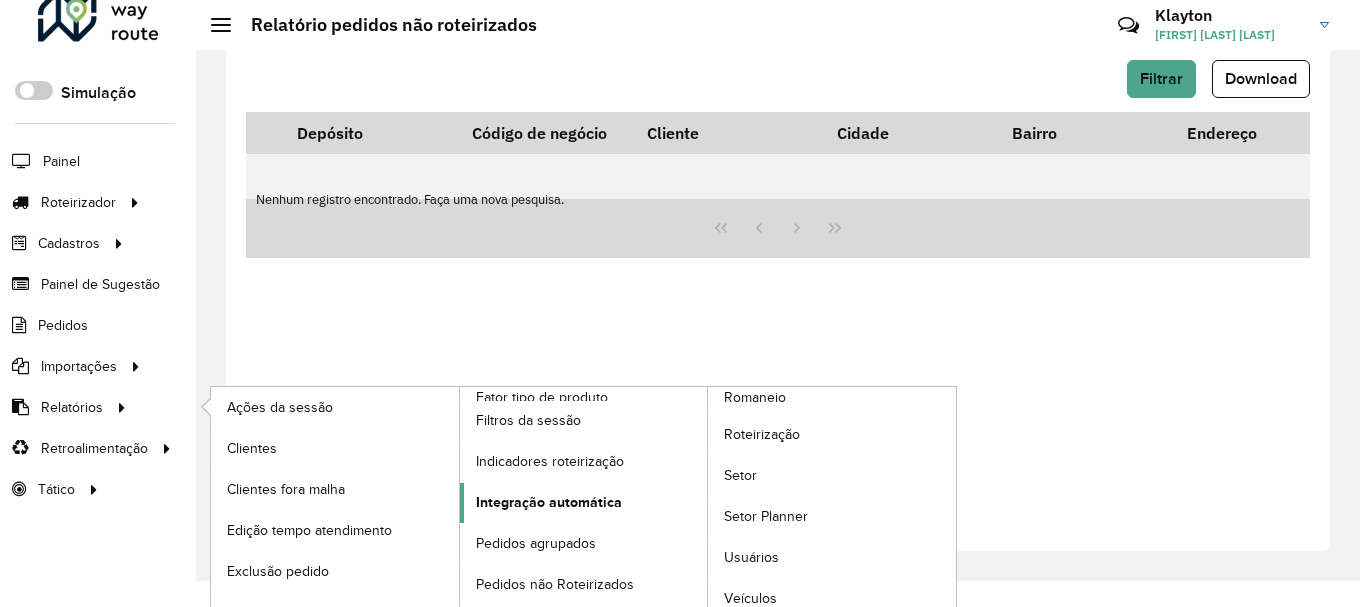 scroll, scrollTop: 40, scrollLeft: 0, axis: vertical 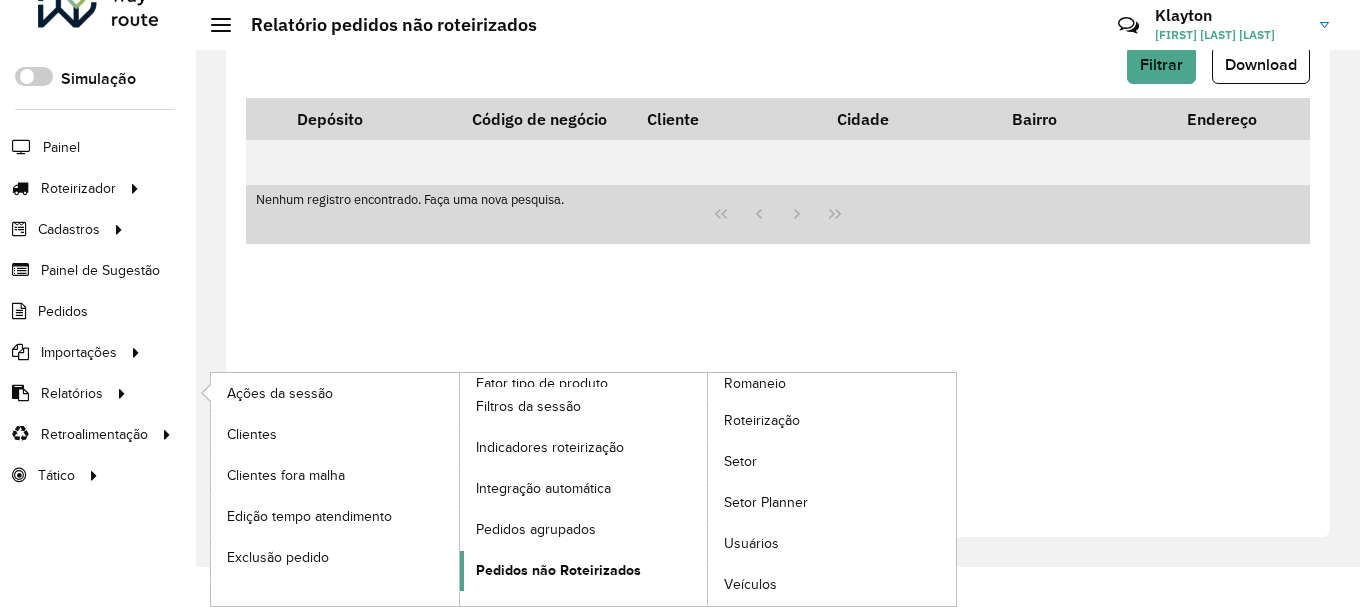click on "Pedidos não Roteirizados" 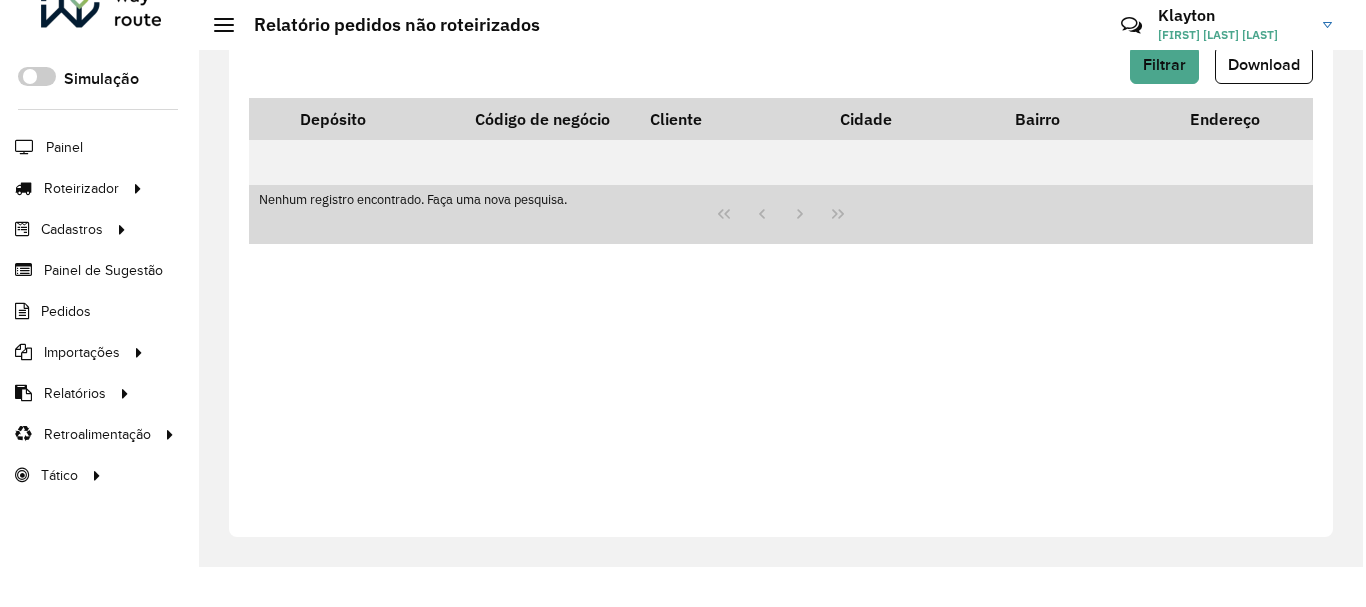 scroll, scrollTop: 0, scrollLeft: 0, axis: both 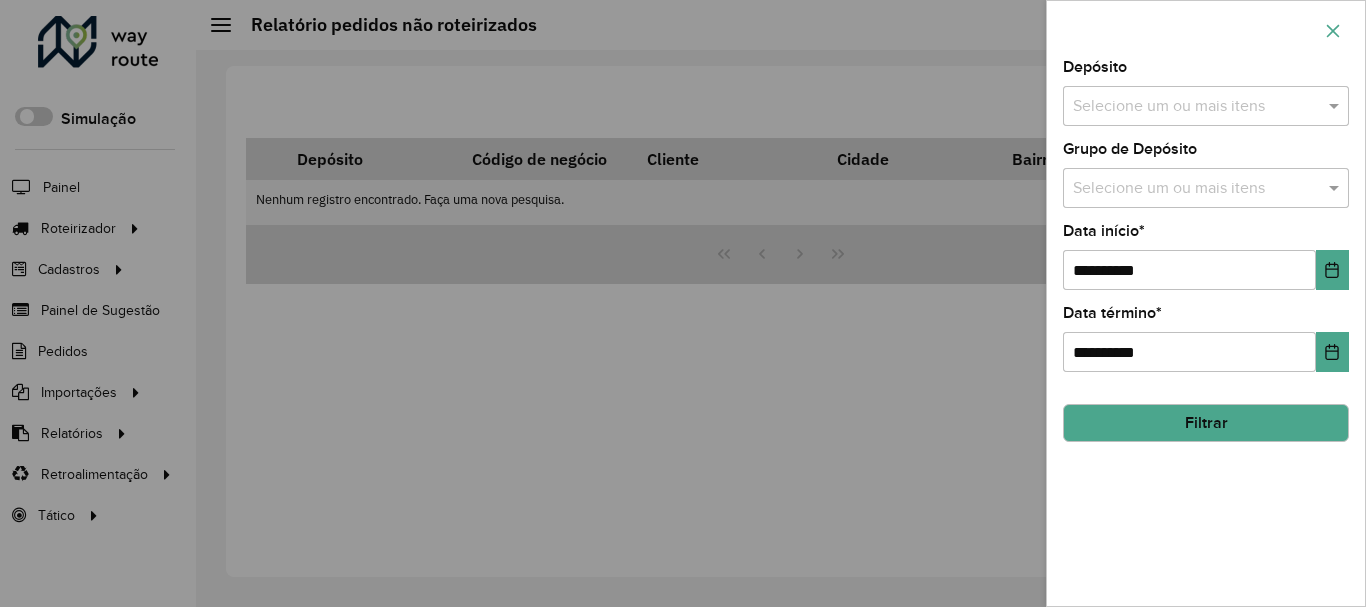 click 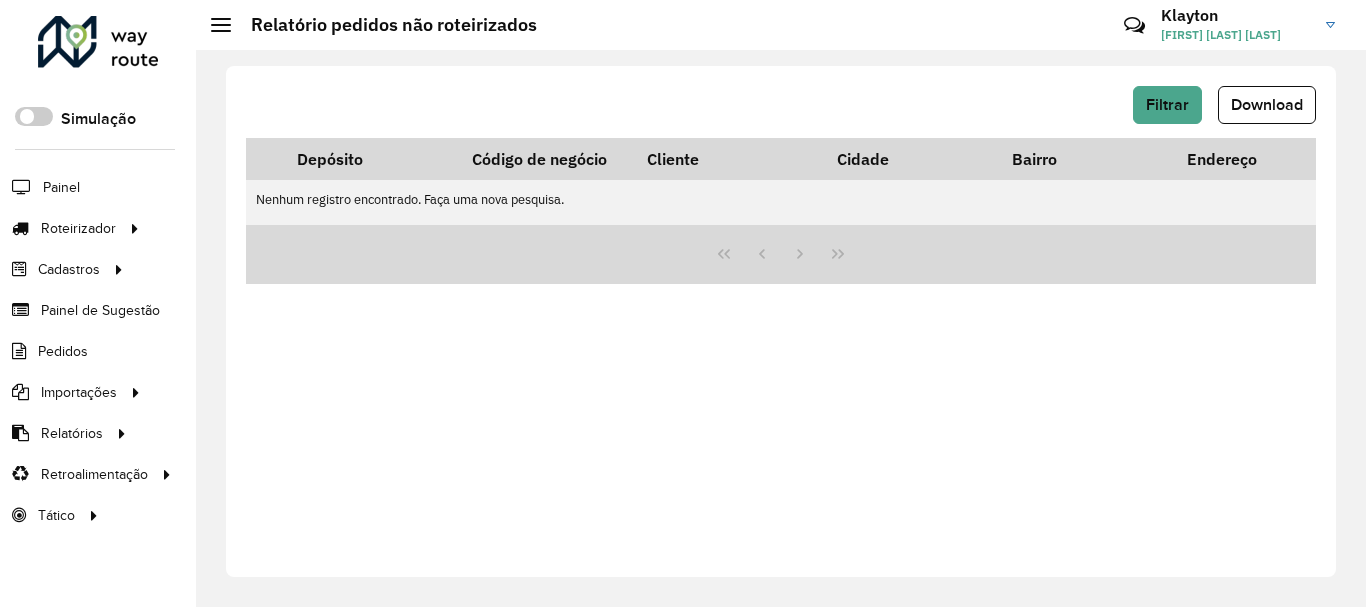 click on "Filtrar   Download   Depósito   Código de negócio   Cliente  Cidade Bairro Endereço Latitude Longitude Tipo Rótulo Setor  Tempo de espera  Nenhum registro encontrado. Faça uma nova pesquisa." 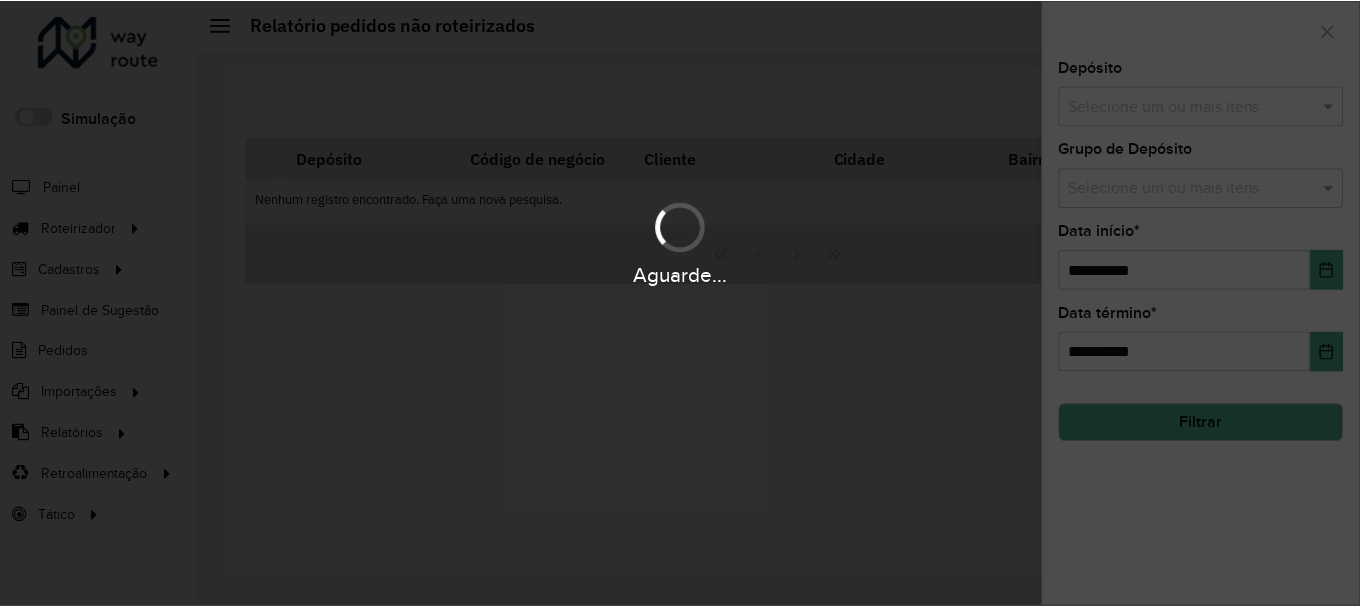 scroll, scrollTop: 0, scrollLeft: 0, axis: both 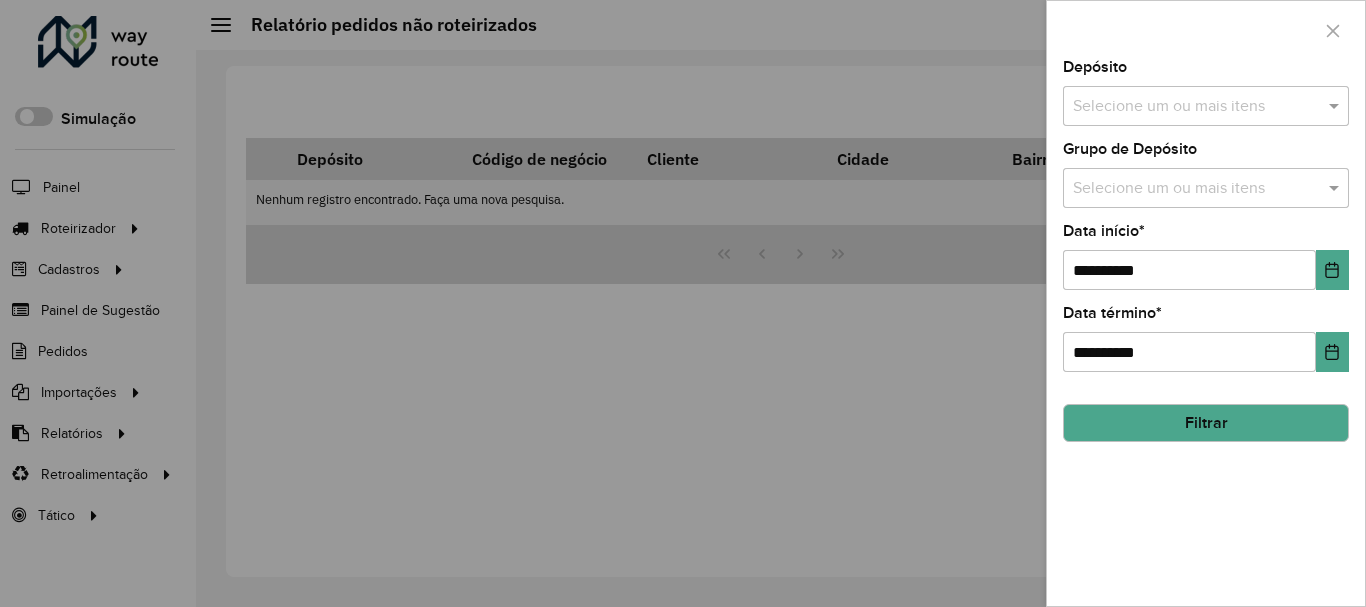 click at bounding box center [1196, 107] 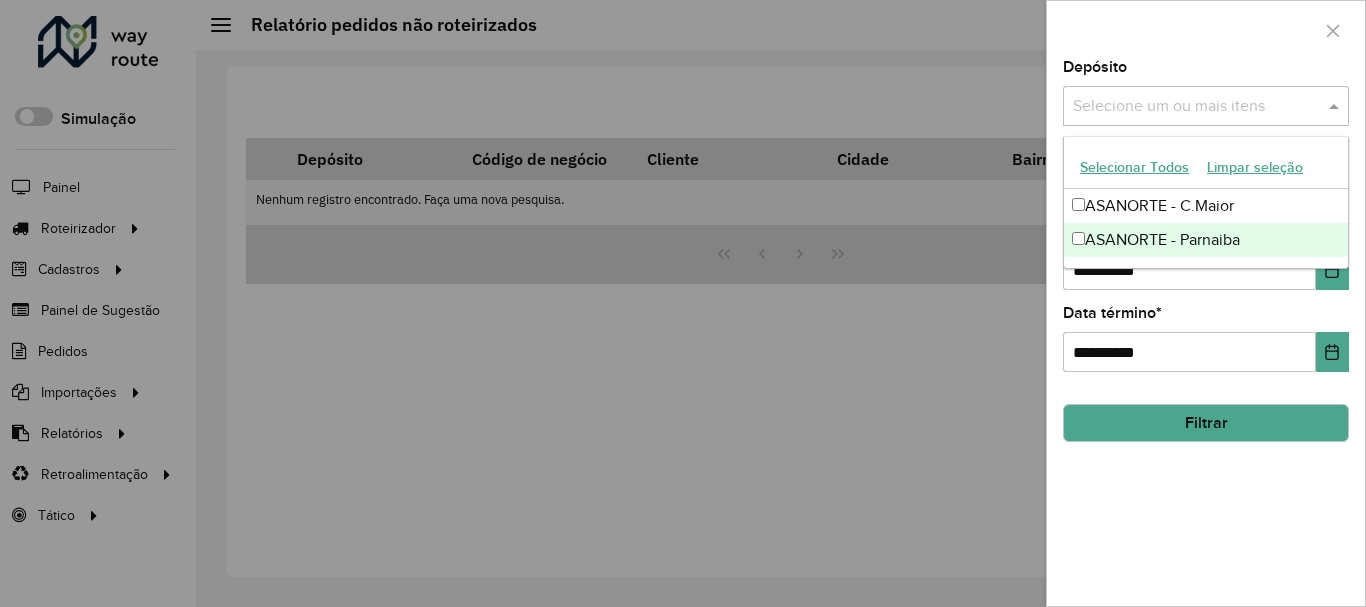 click on "ASANORTE - Parnaiba" at bounding box center [1206, 240] 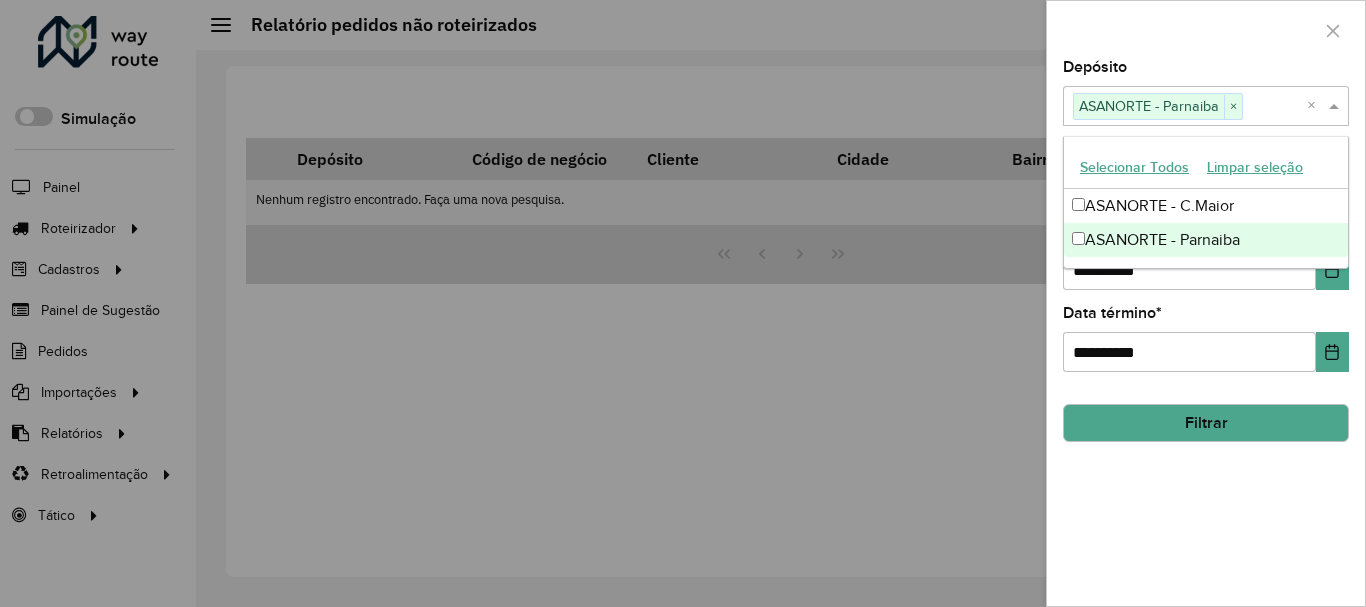 click on "**********" 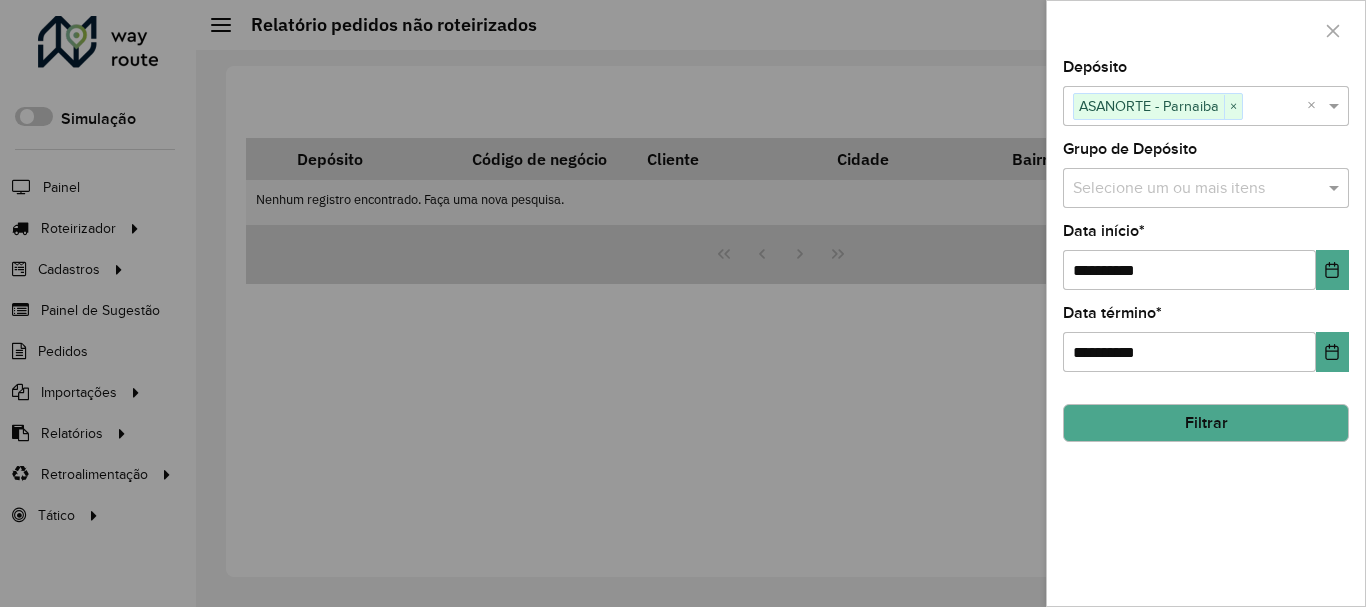 click on "Selecione um ou mais itens" at bounding box center (1206, 188) 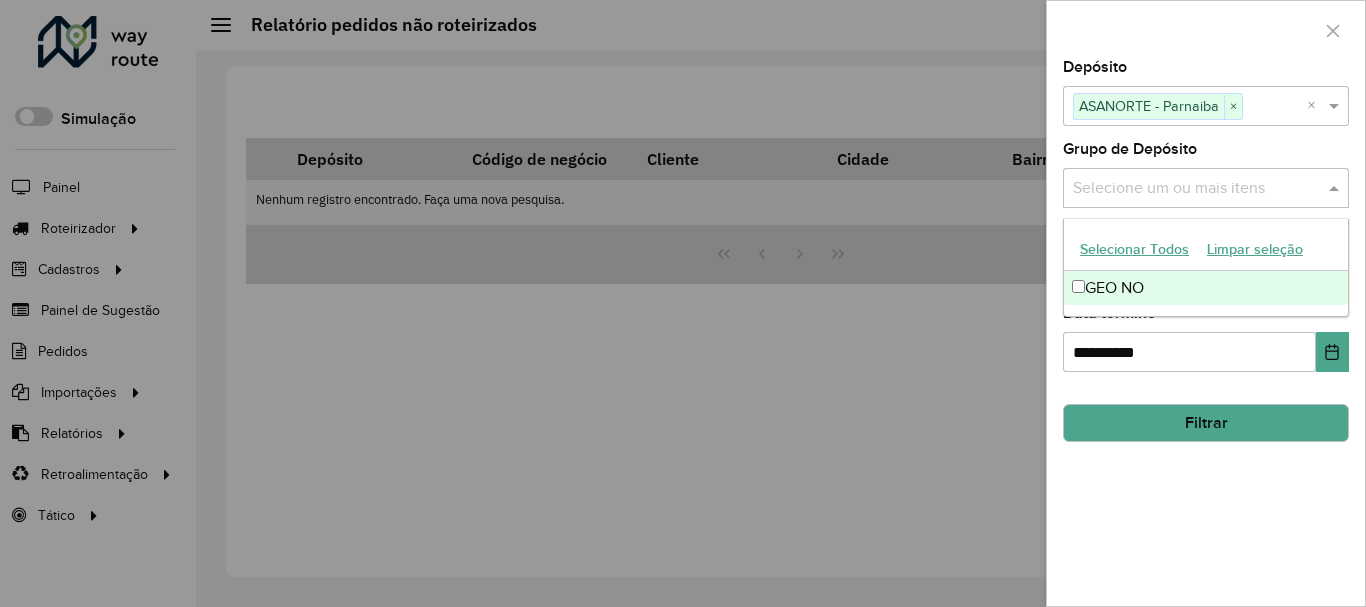 click on "GEO NO" at bounding box center [1206, 288] 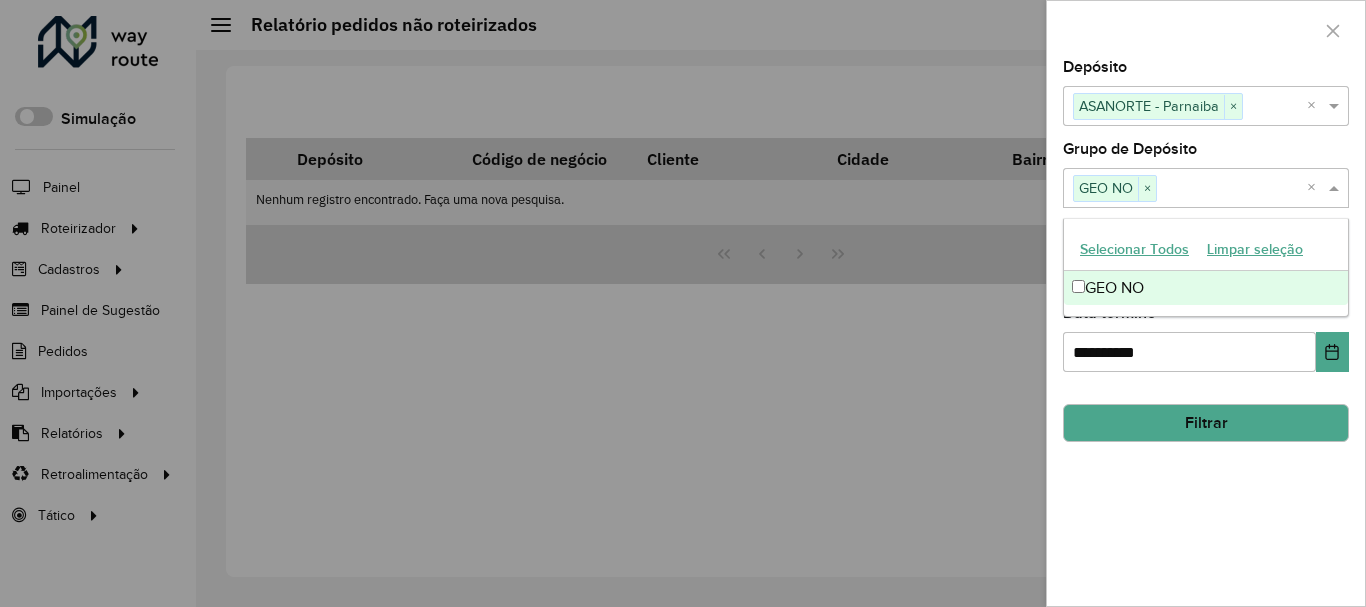 click on "Filtrar" 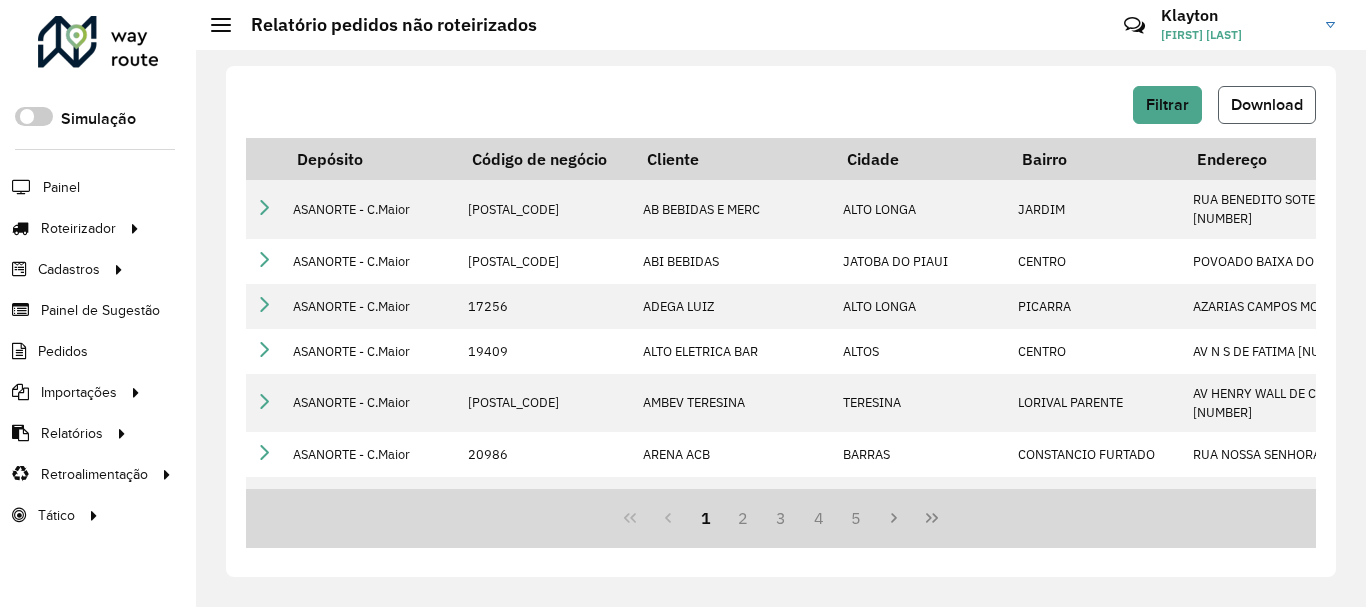 click on "Download" 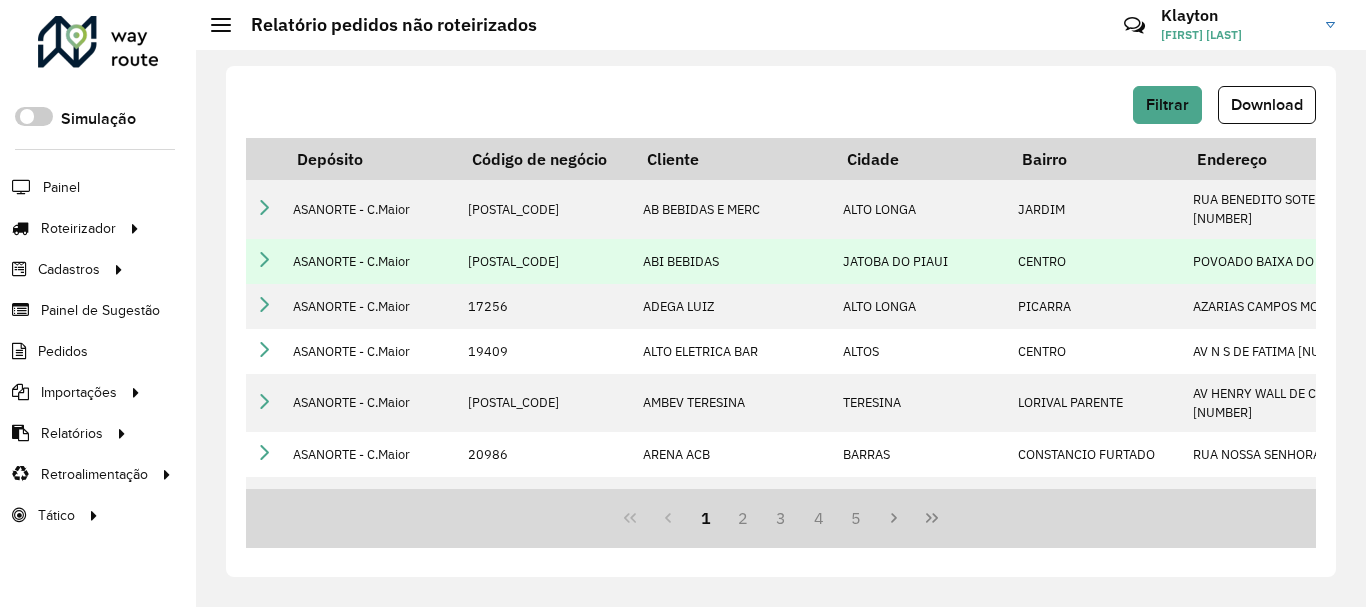 type 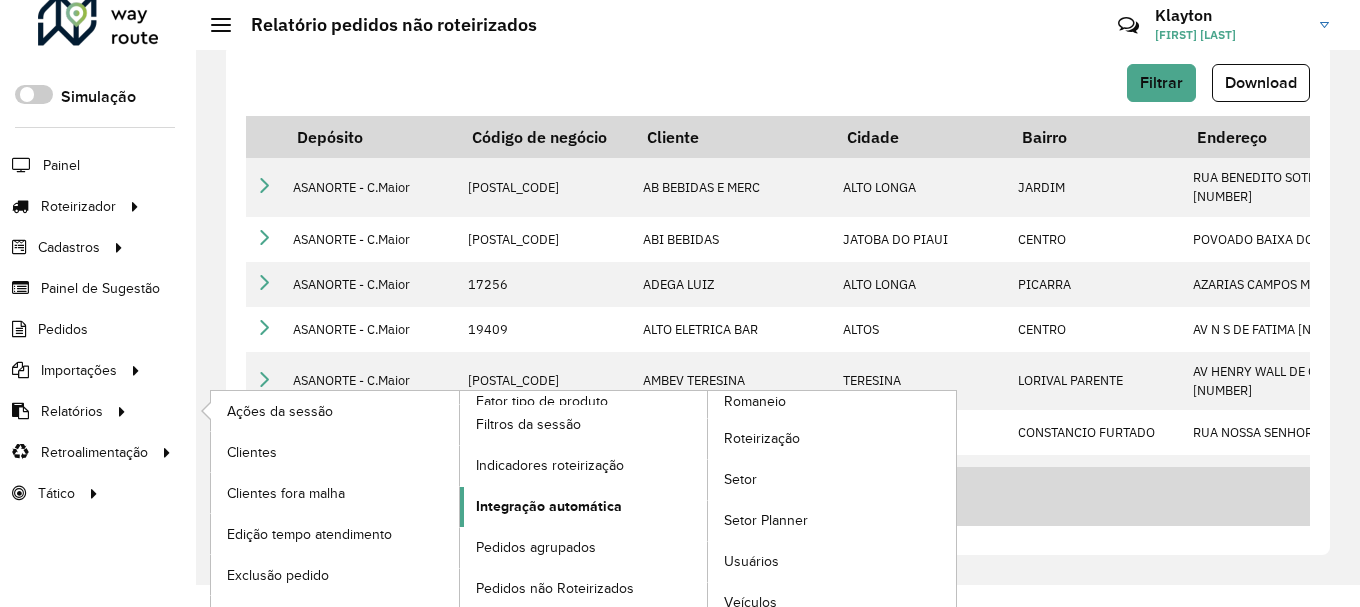 scroll, scrollTop: 40, scrollLeft: 0, axis: vertical 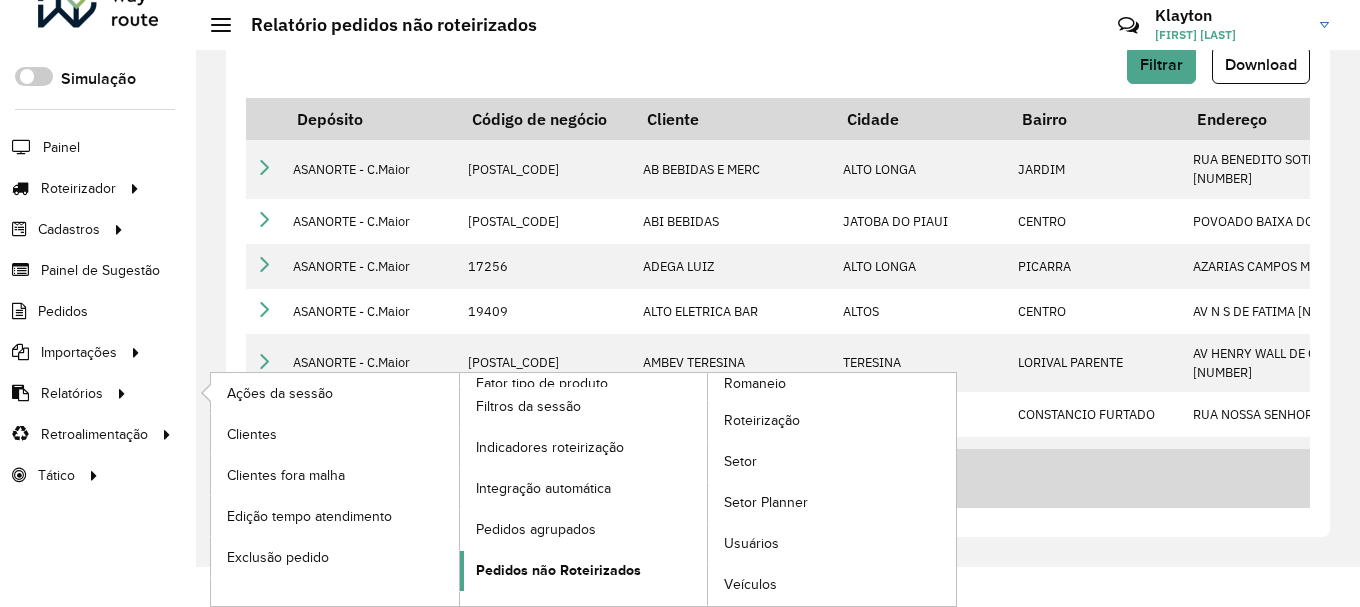 click on "Pedidos não Roteirizados" 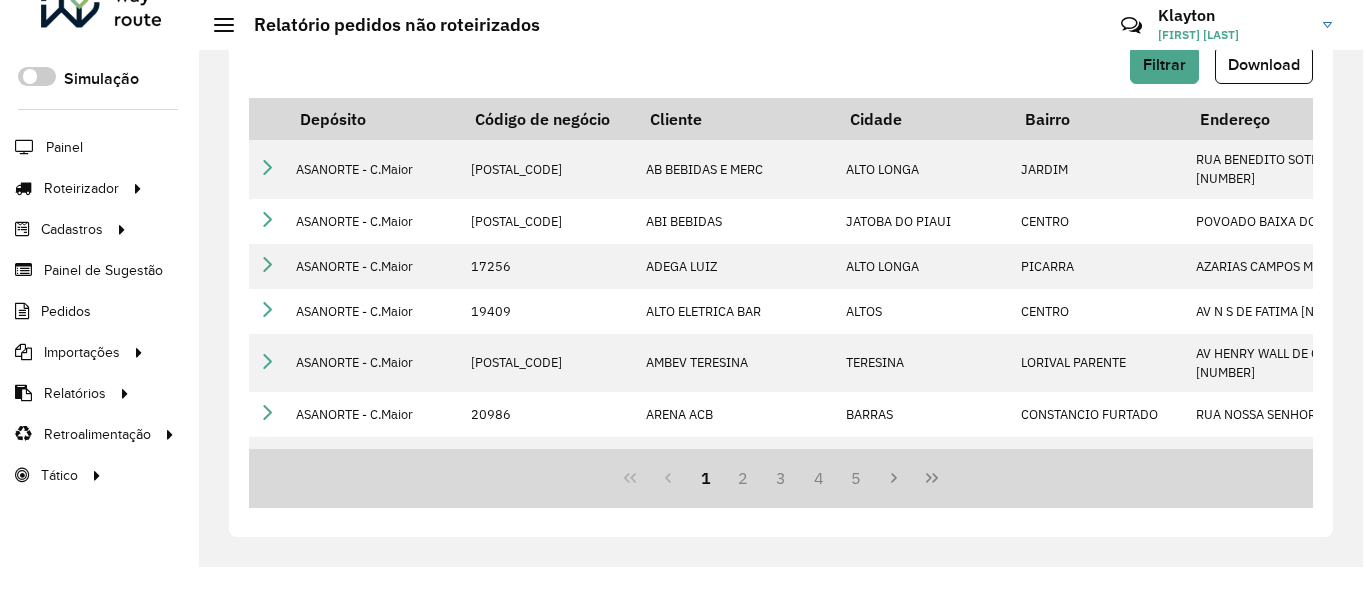 scroll, scrollTop: 0, scrollLeft: 0, axis: both 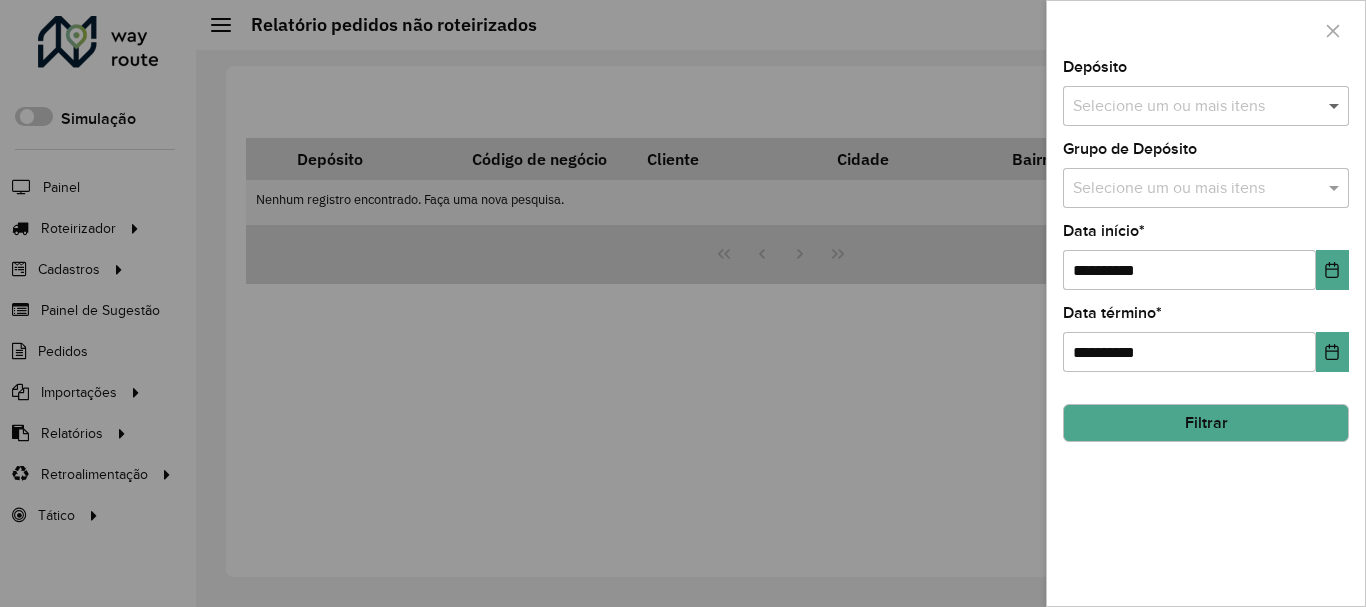 click at bounding box center [1336, 106] 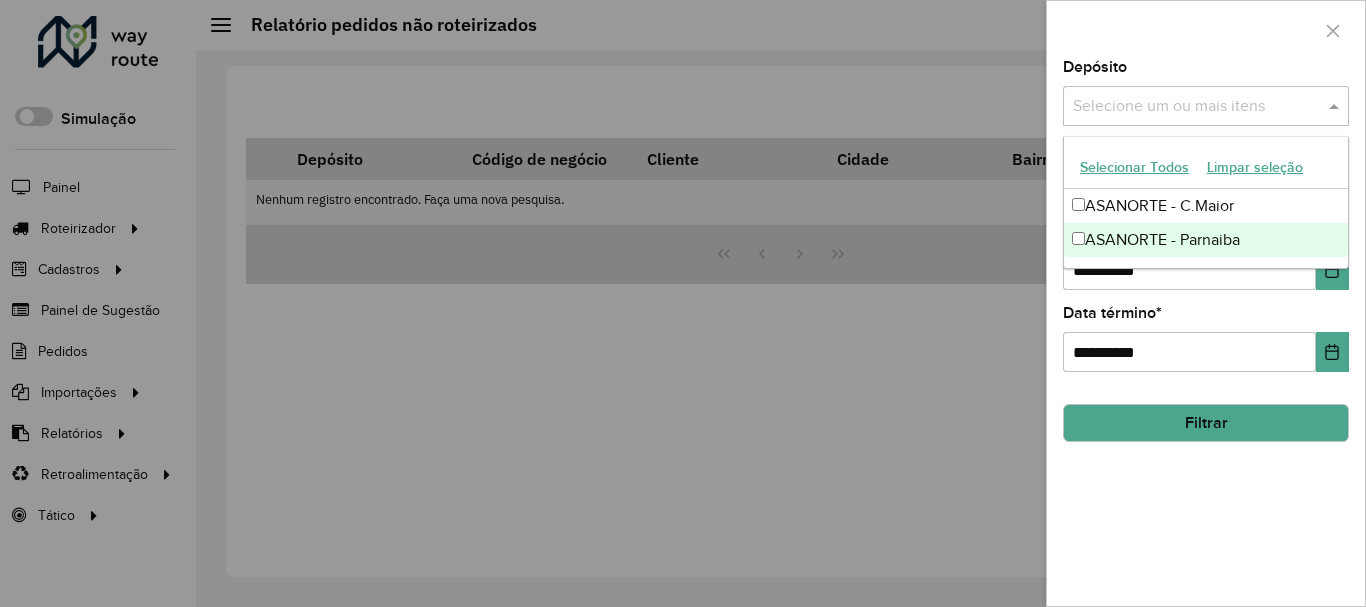 click on "ASANORTE - Parnaiba" at bounding box center (1206, 240) 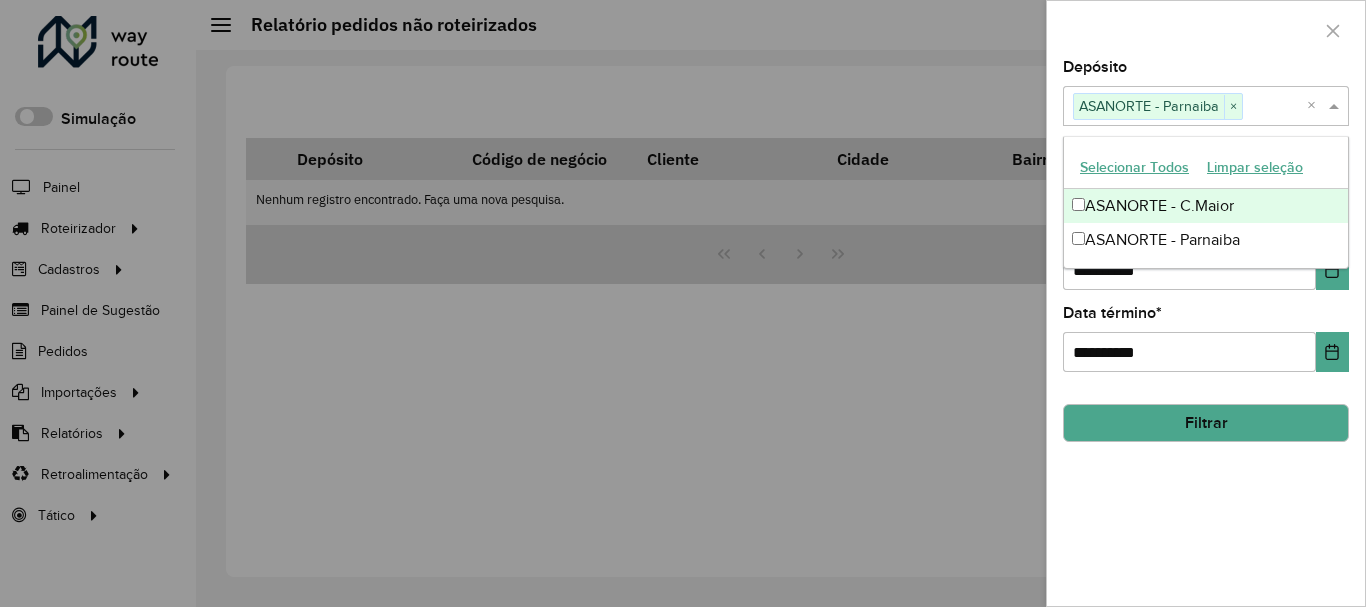 click 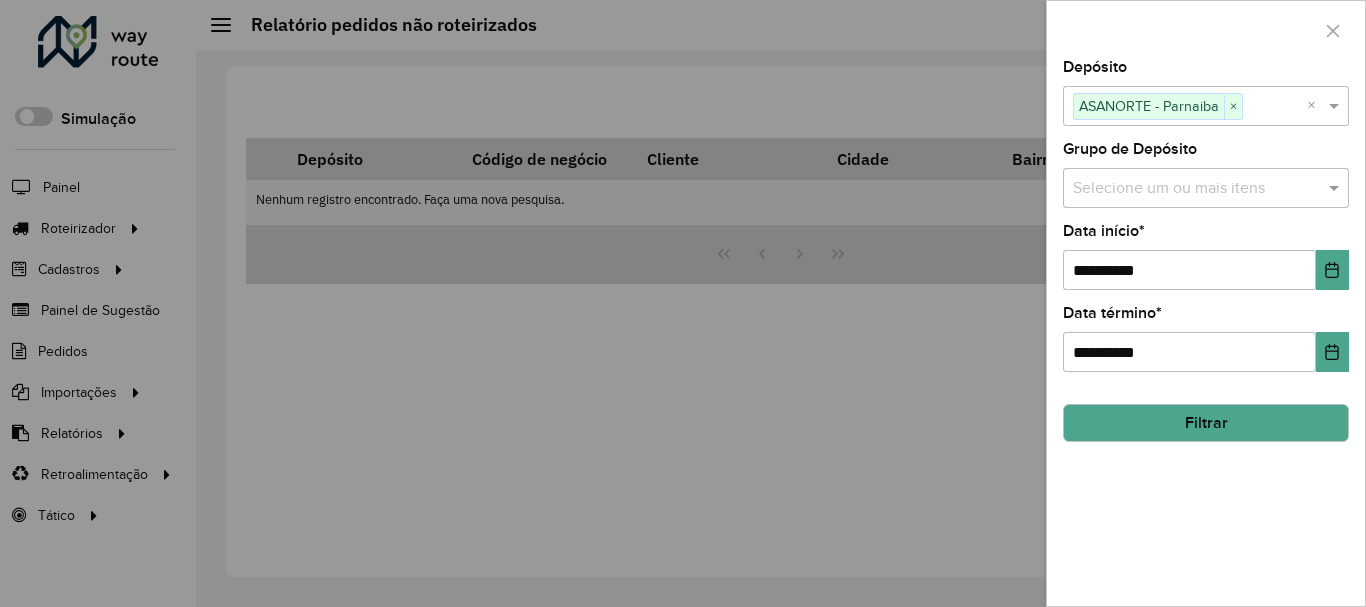 click on "Selecione um ou mais itens" at bounding box center (1206, 188) 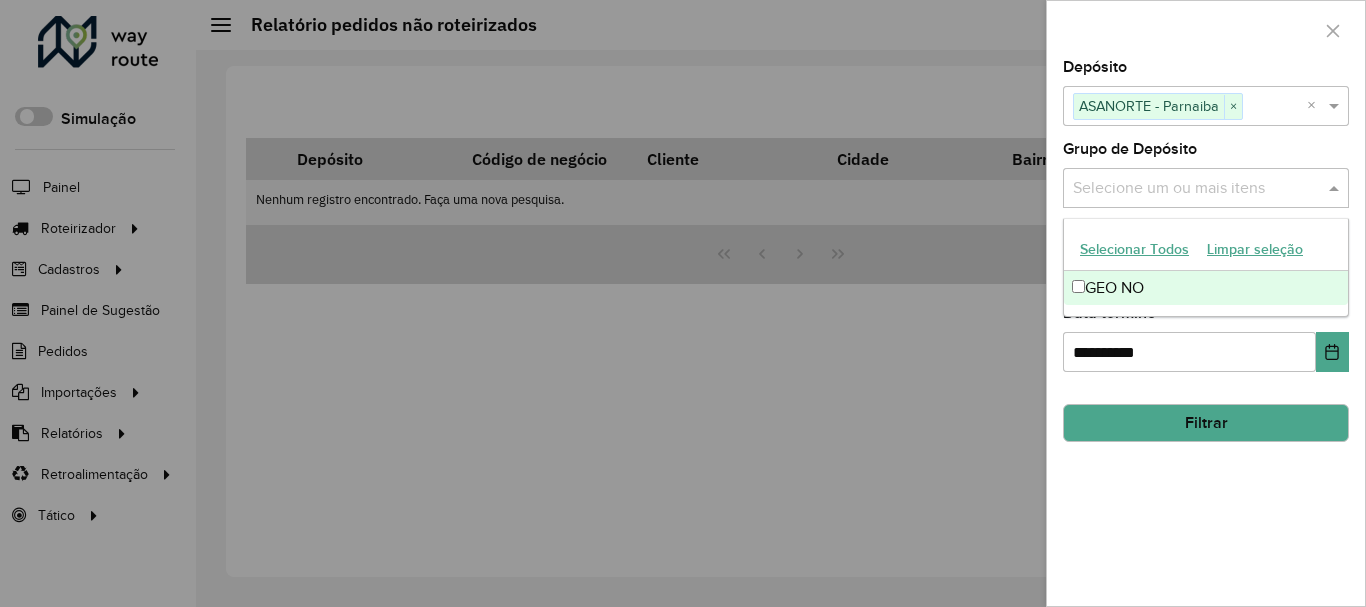 click on "GEO NO" at bounding box center (1206, 288) 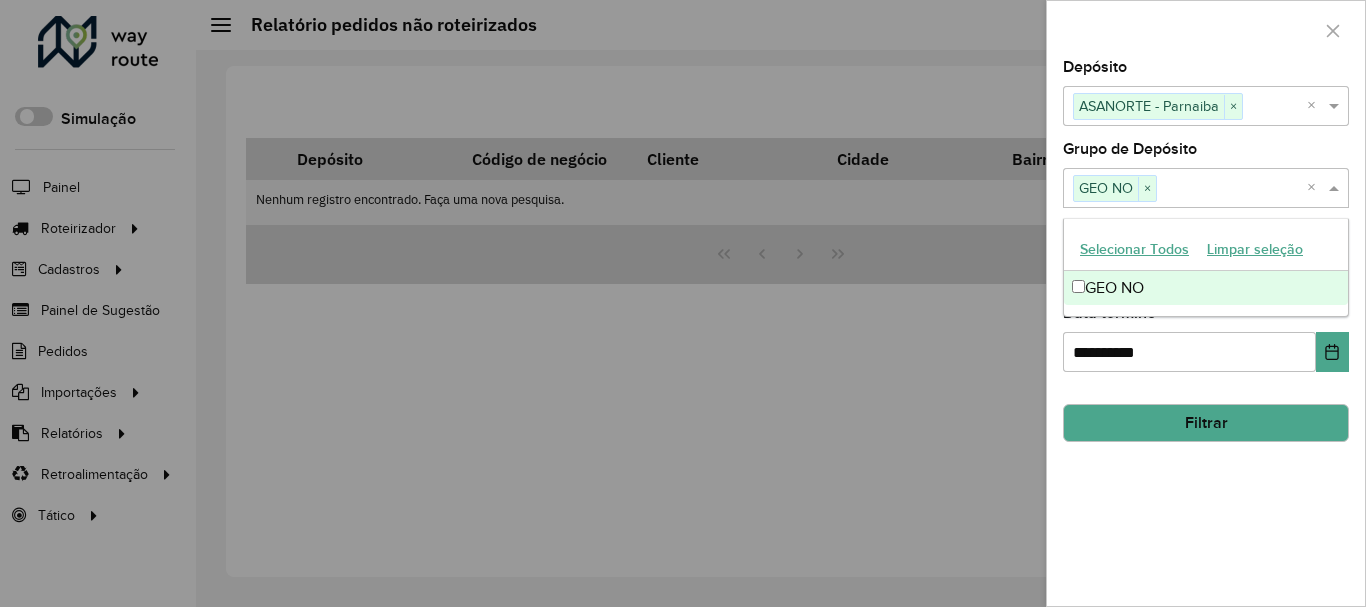 click on "**********" 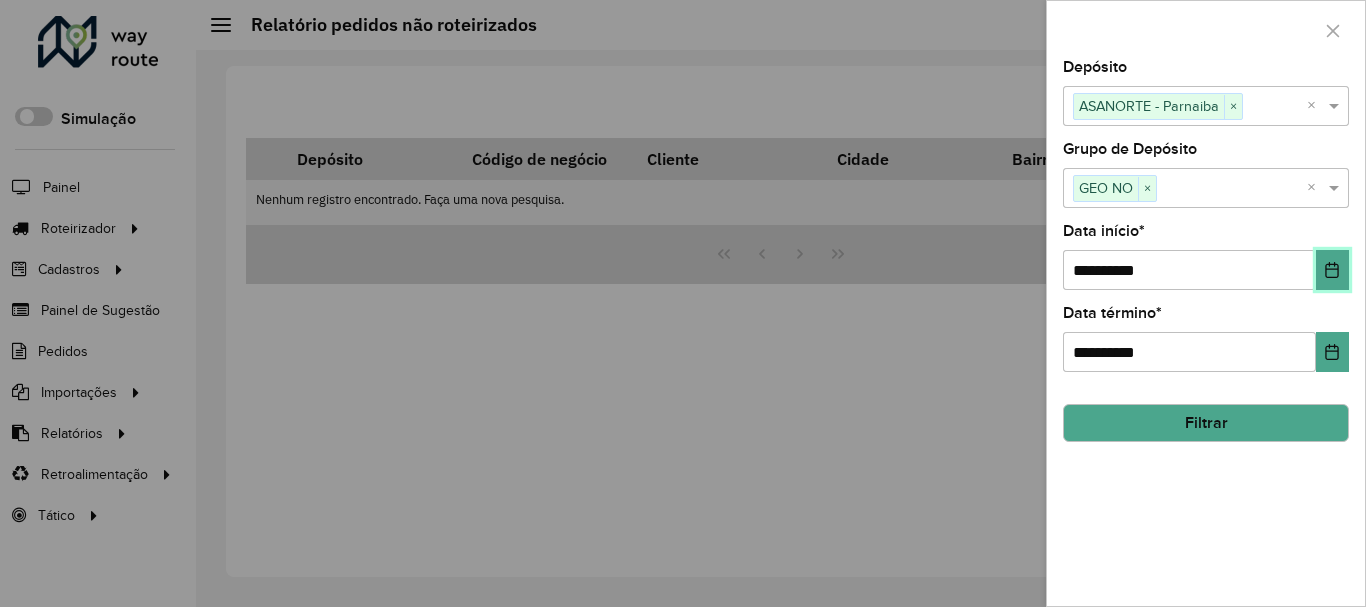 click 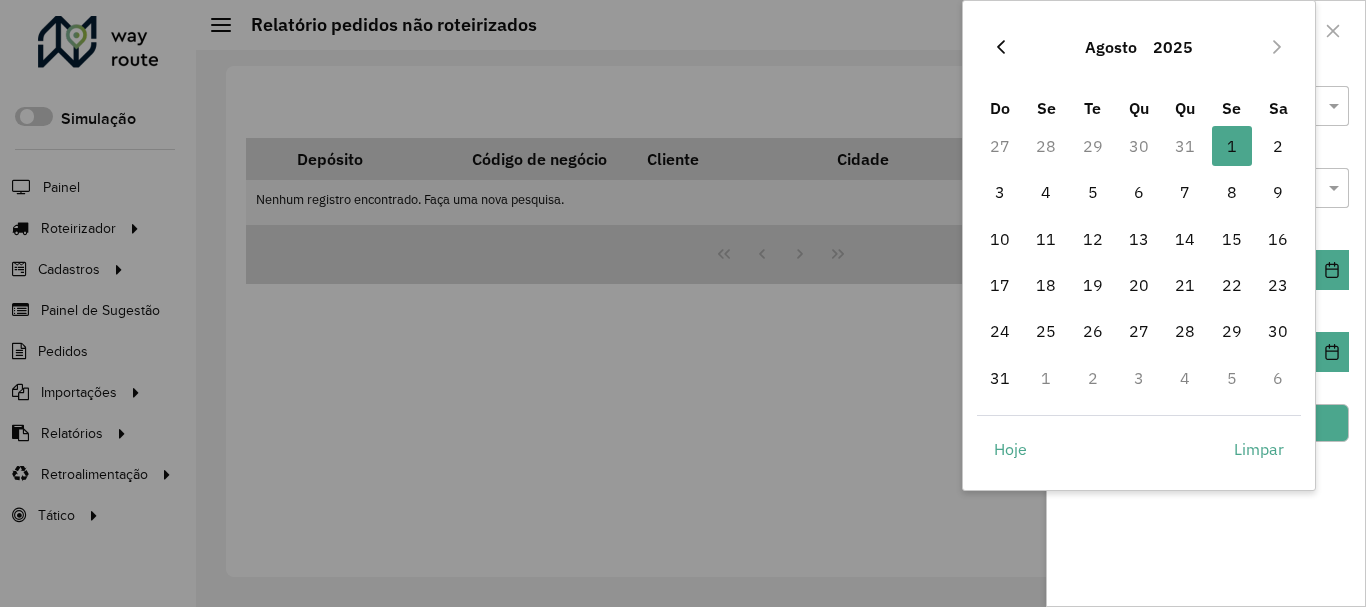 click 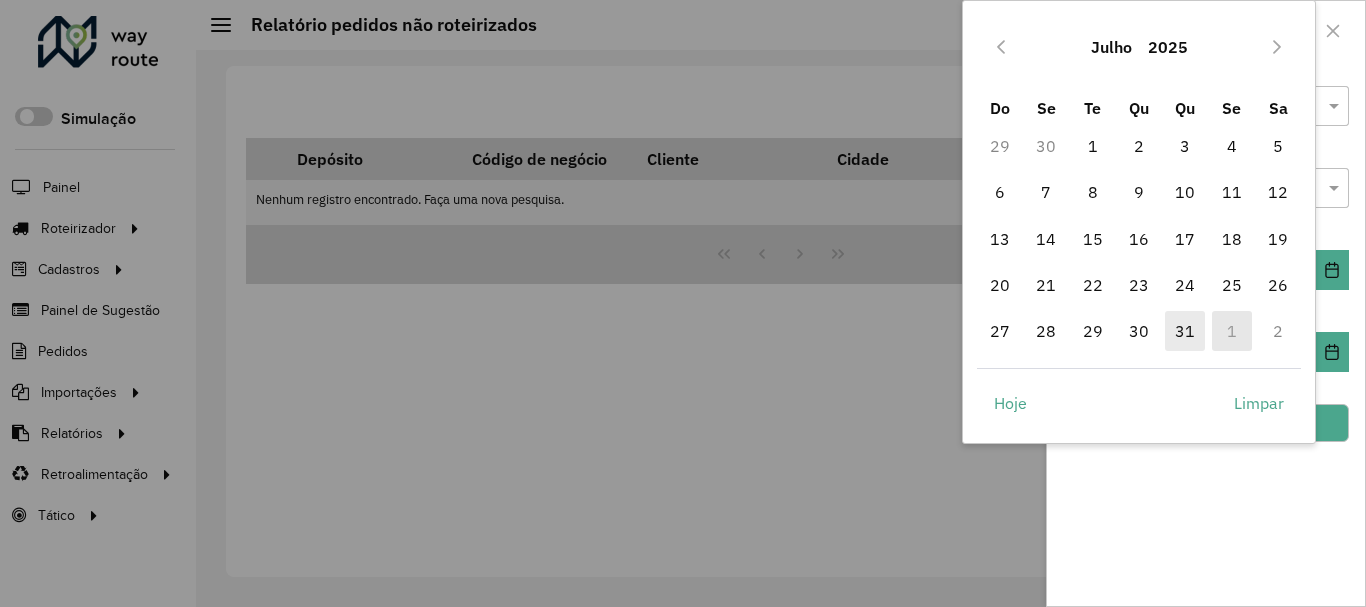 click on "31" at bounding box center (1185, 331) 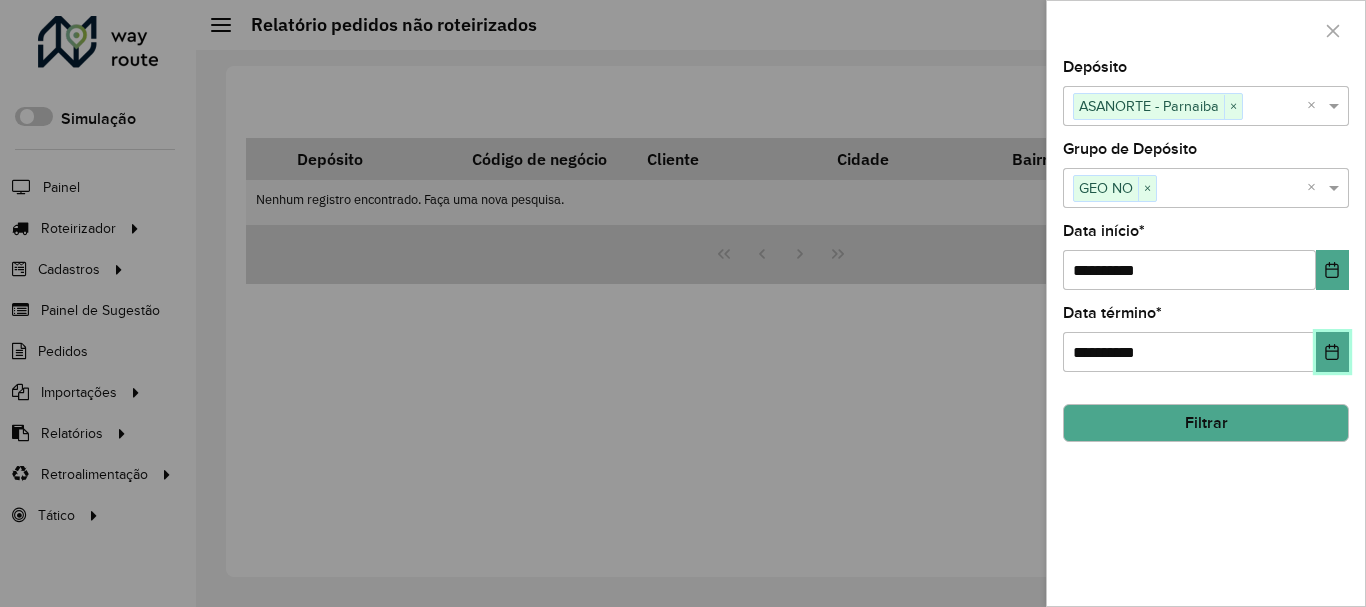 click 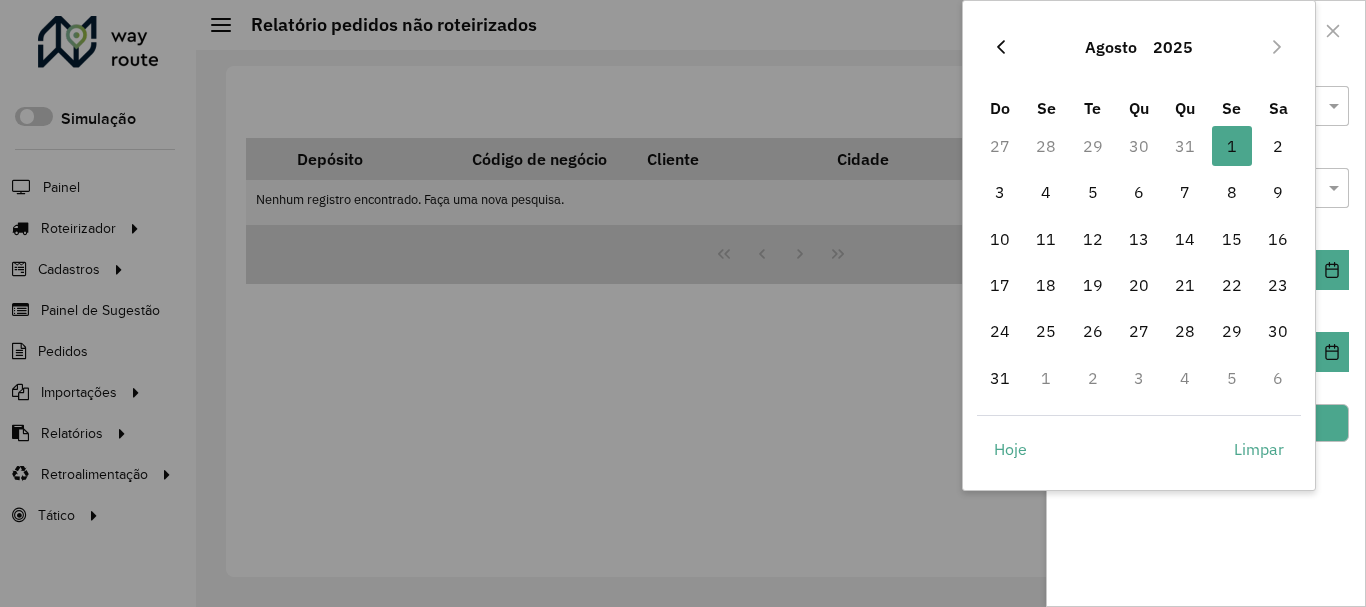 click at bounding box center [1001, 47] 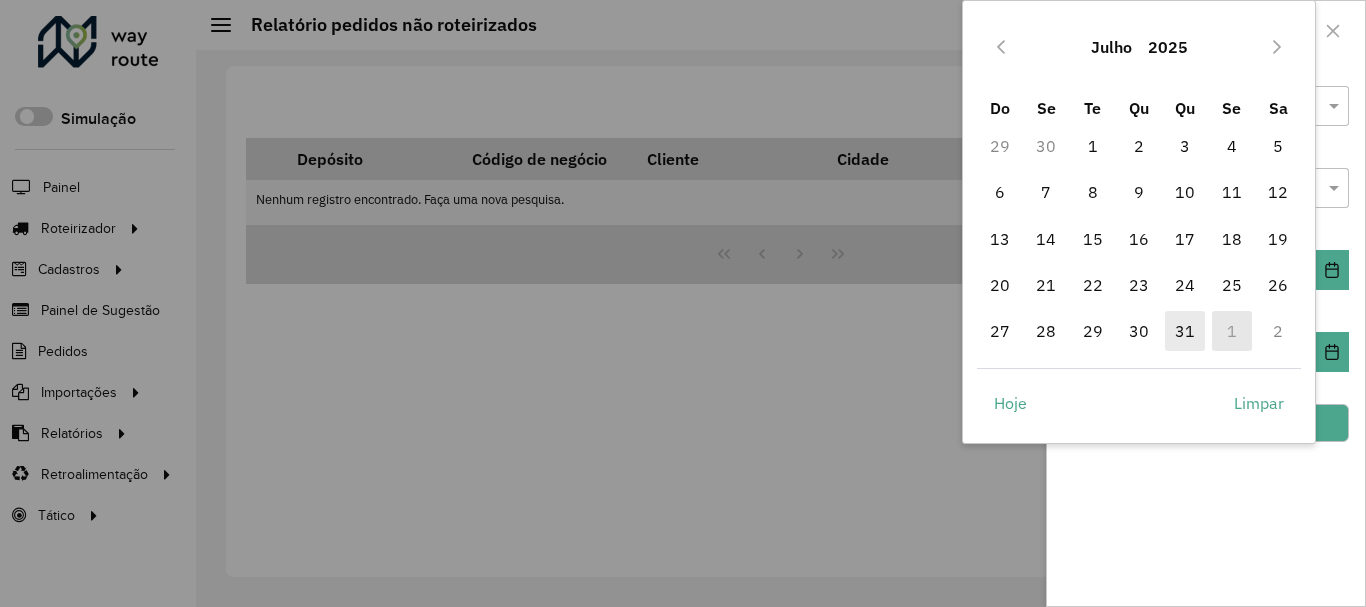 click on "31" at bounding box center [1185, 331] 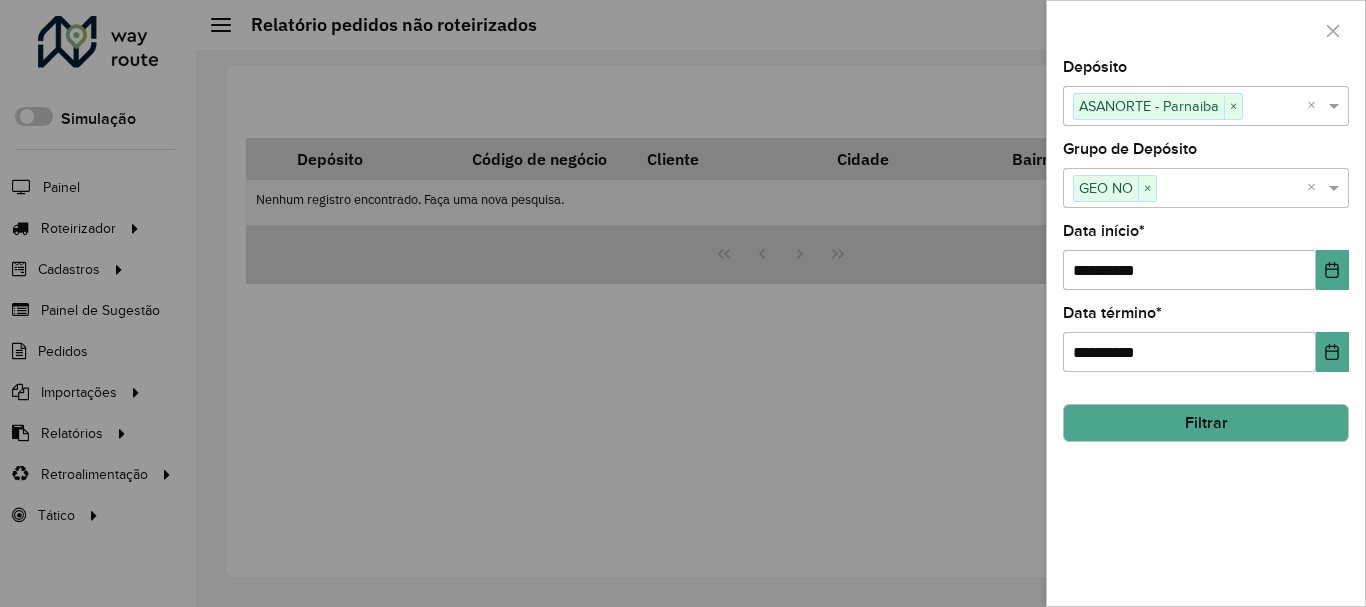 click on "Filtrar" 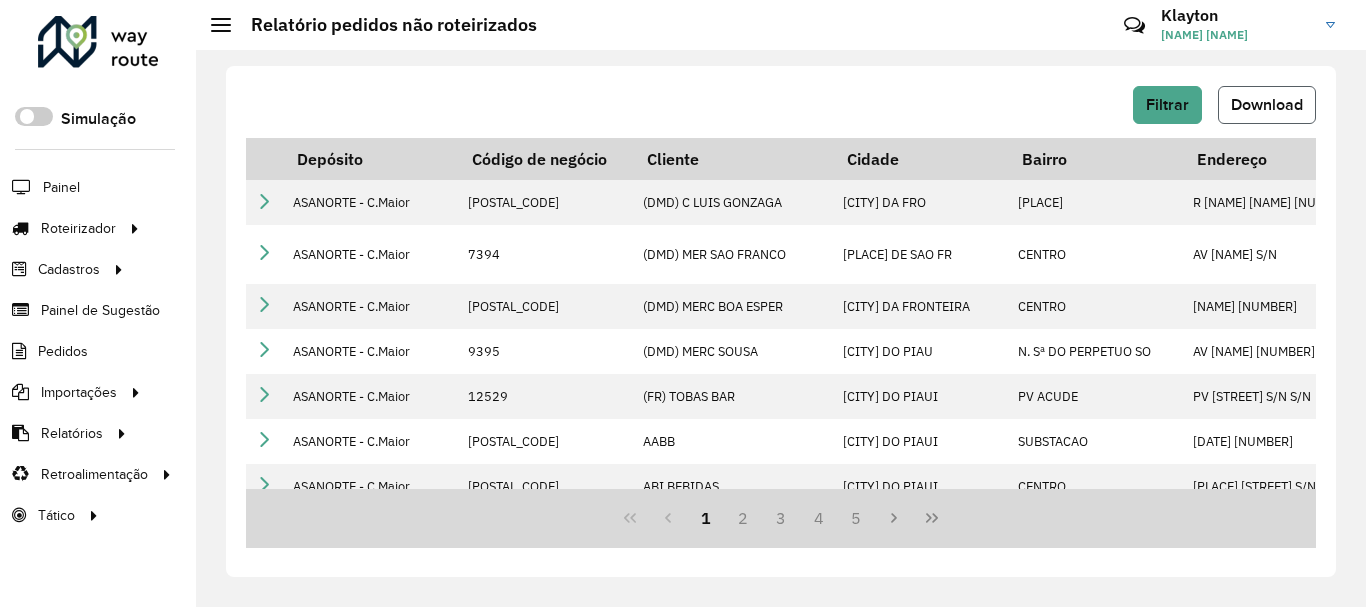 click on "Download" 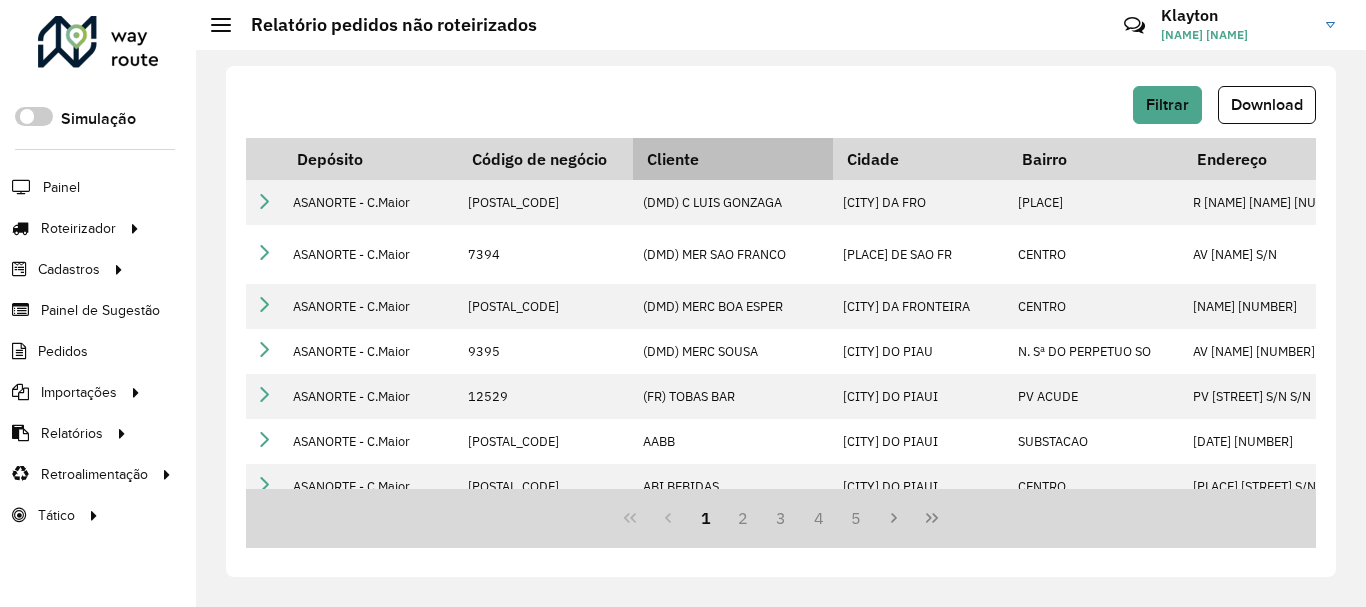 type 